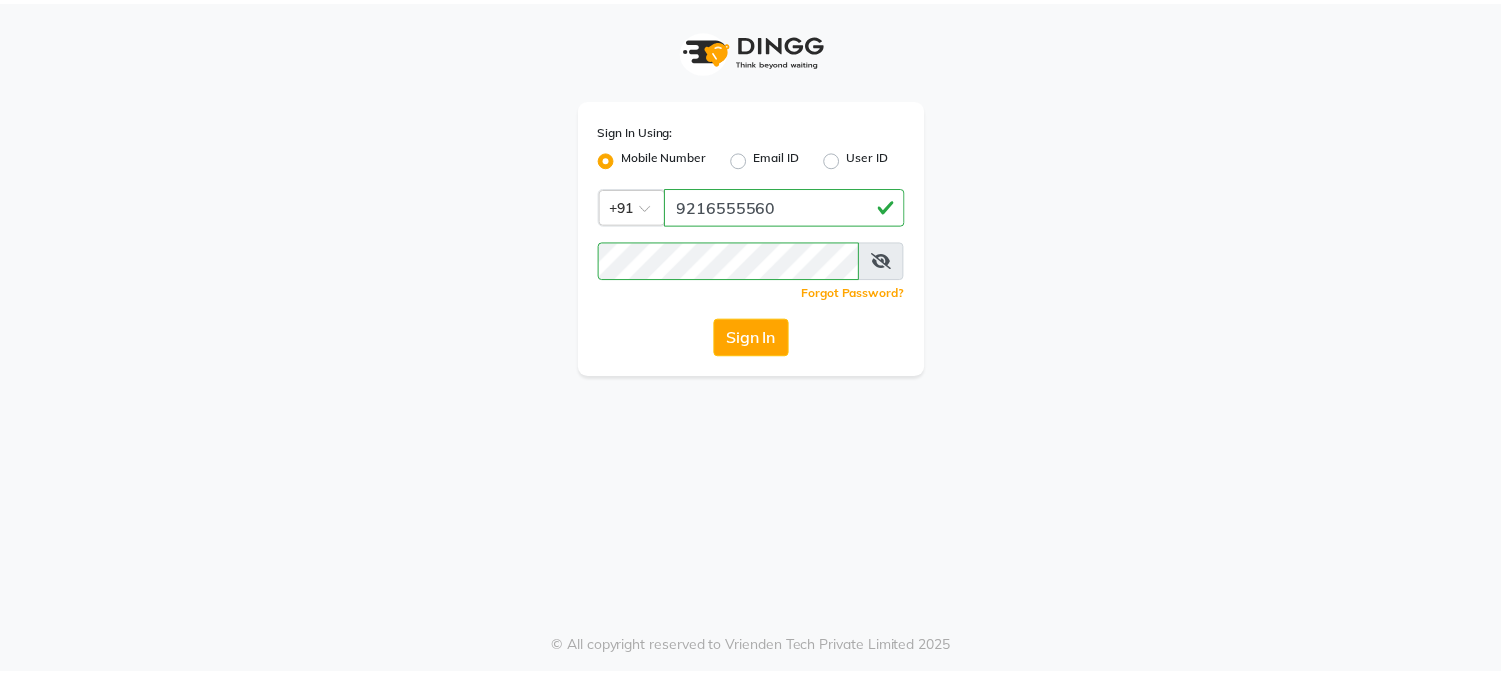scroll, scrollTop: 0, scrollLeft: 0, axis: both 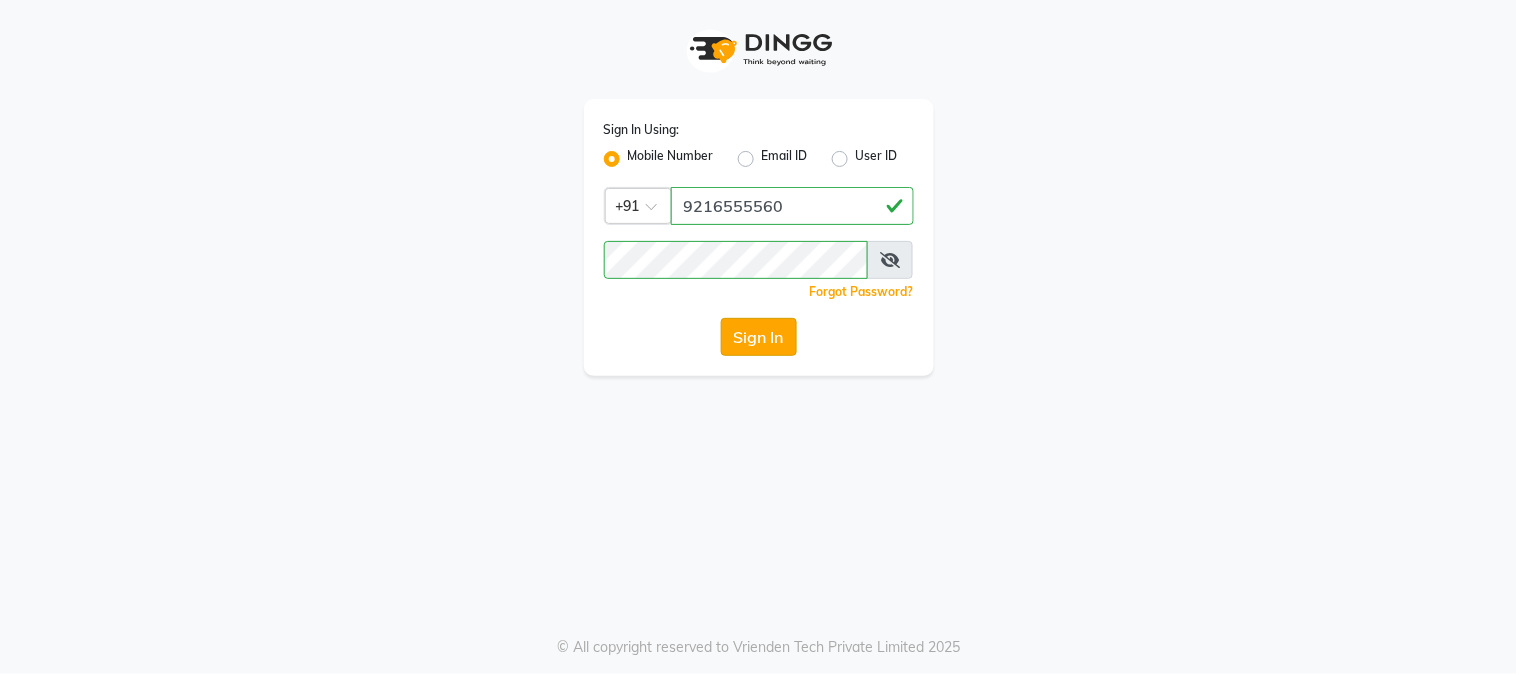 click on "Sign In" 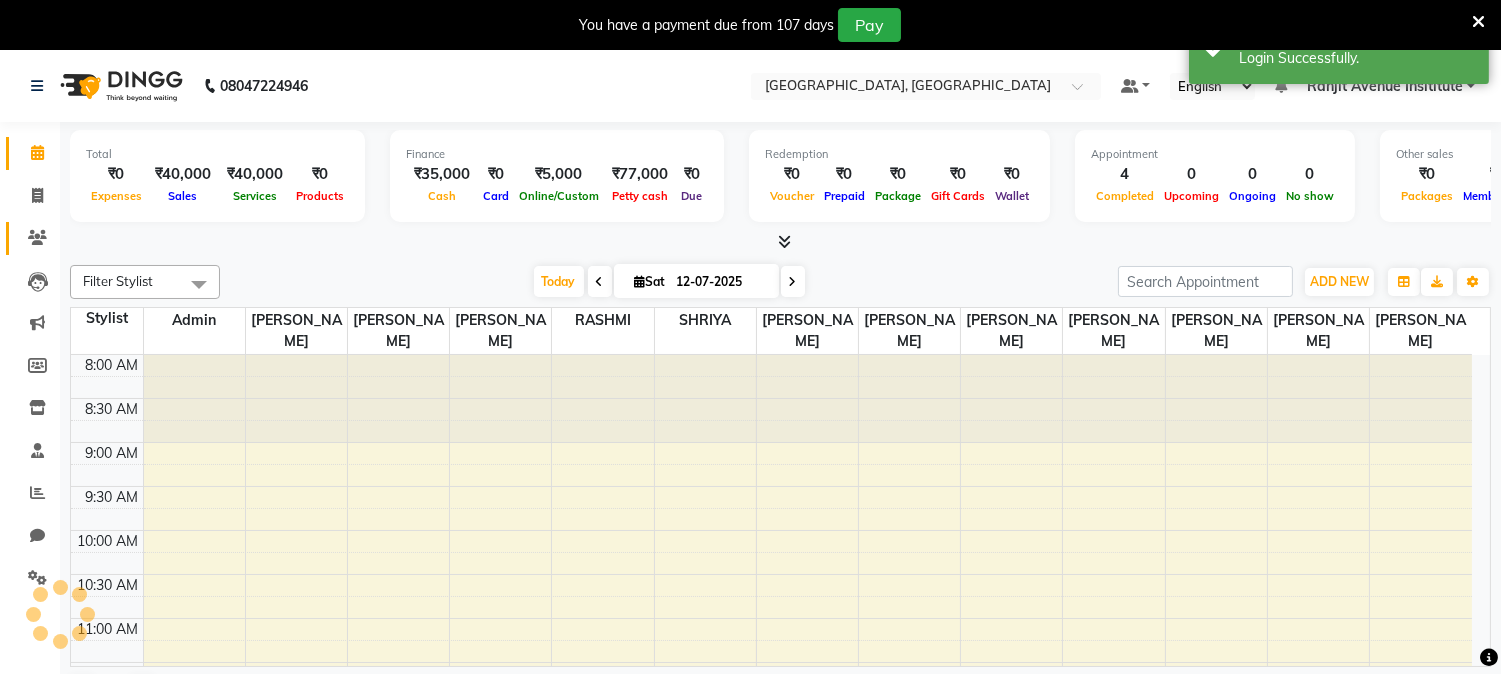 select on "en" 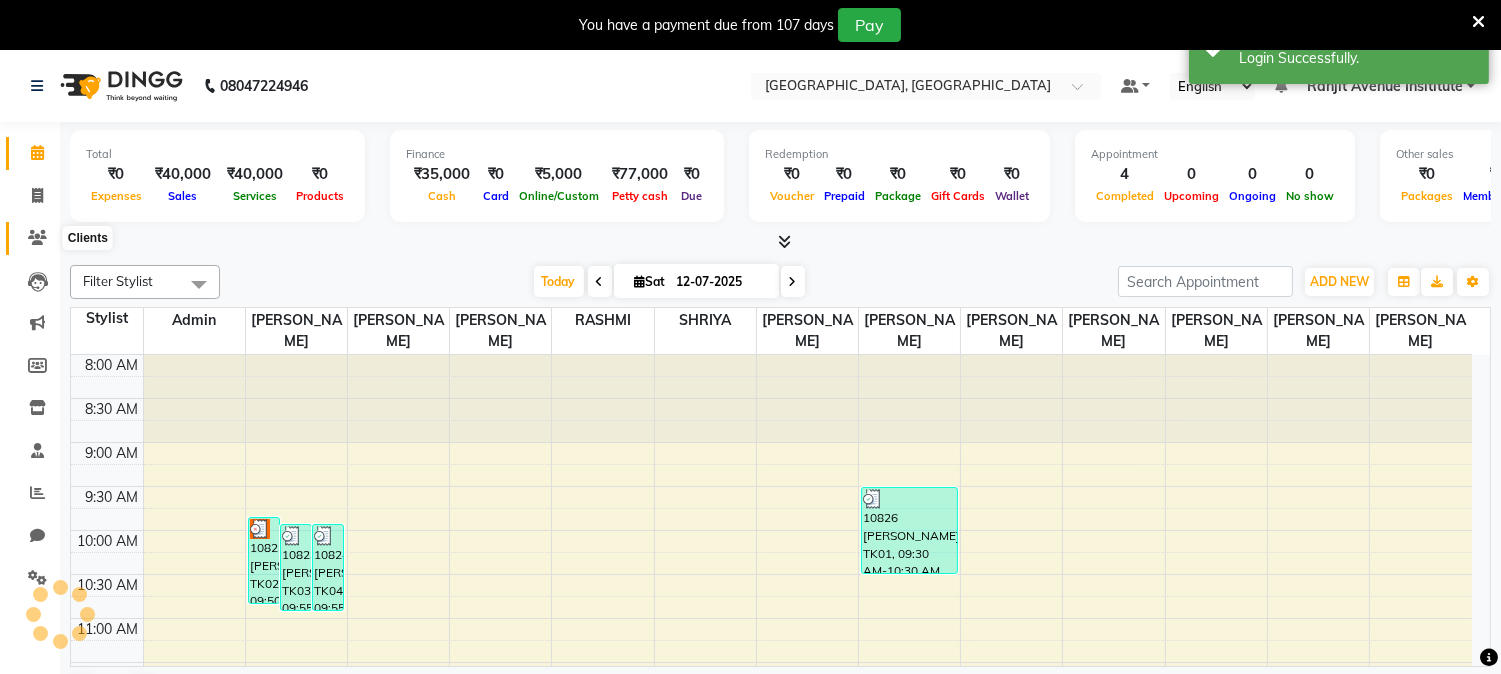 scroll, scrollTop: 0, scrollLeft: 0, axis: both 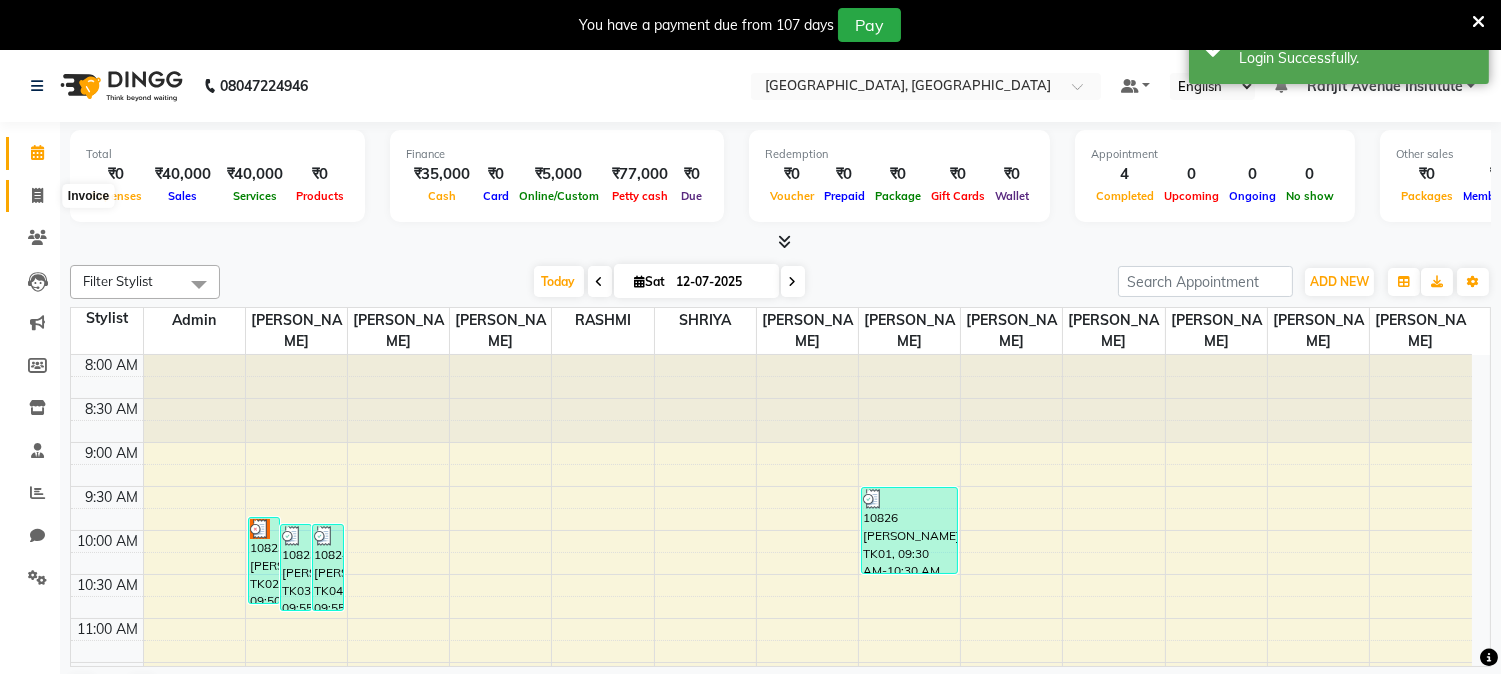 click 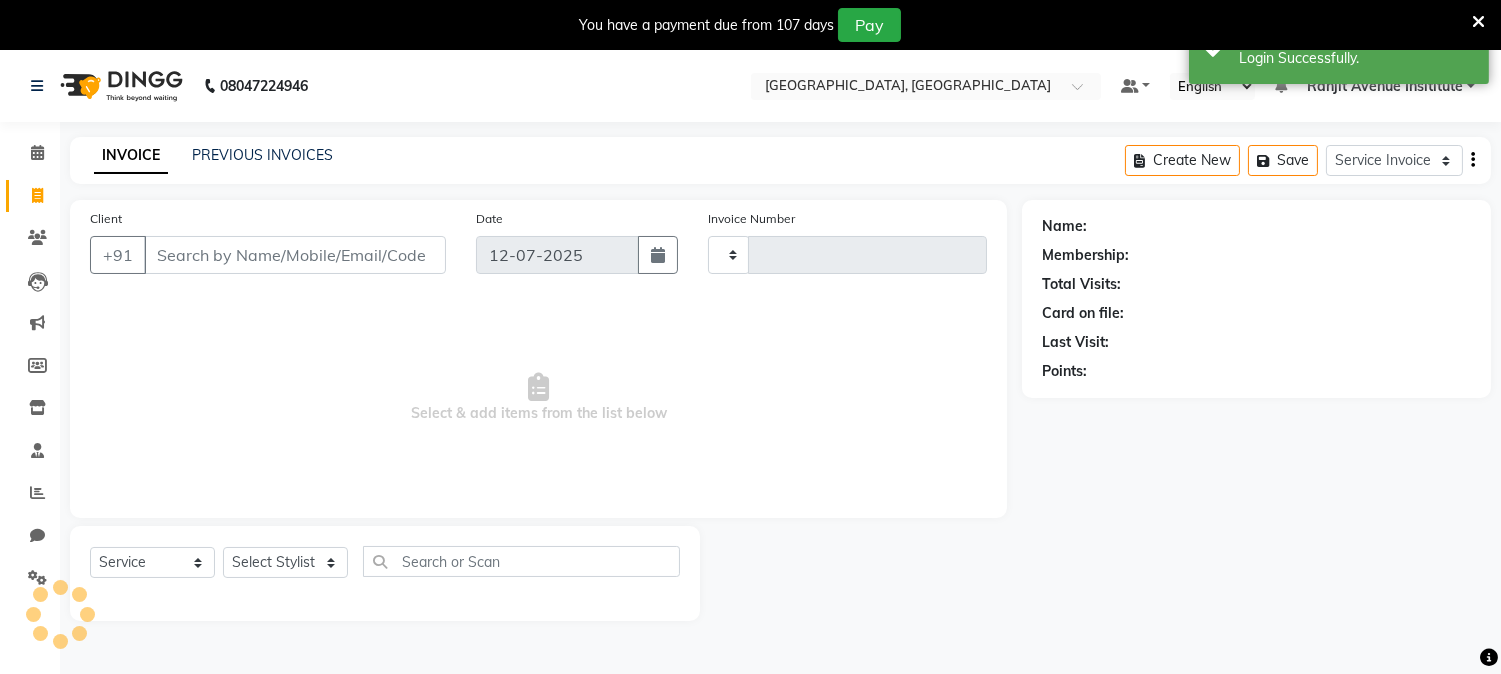 type on "0250" 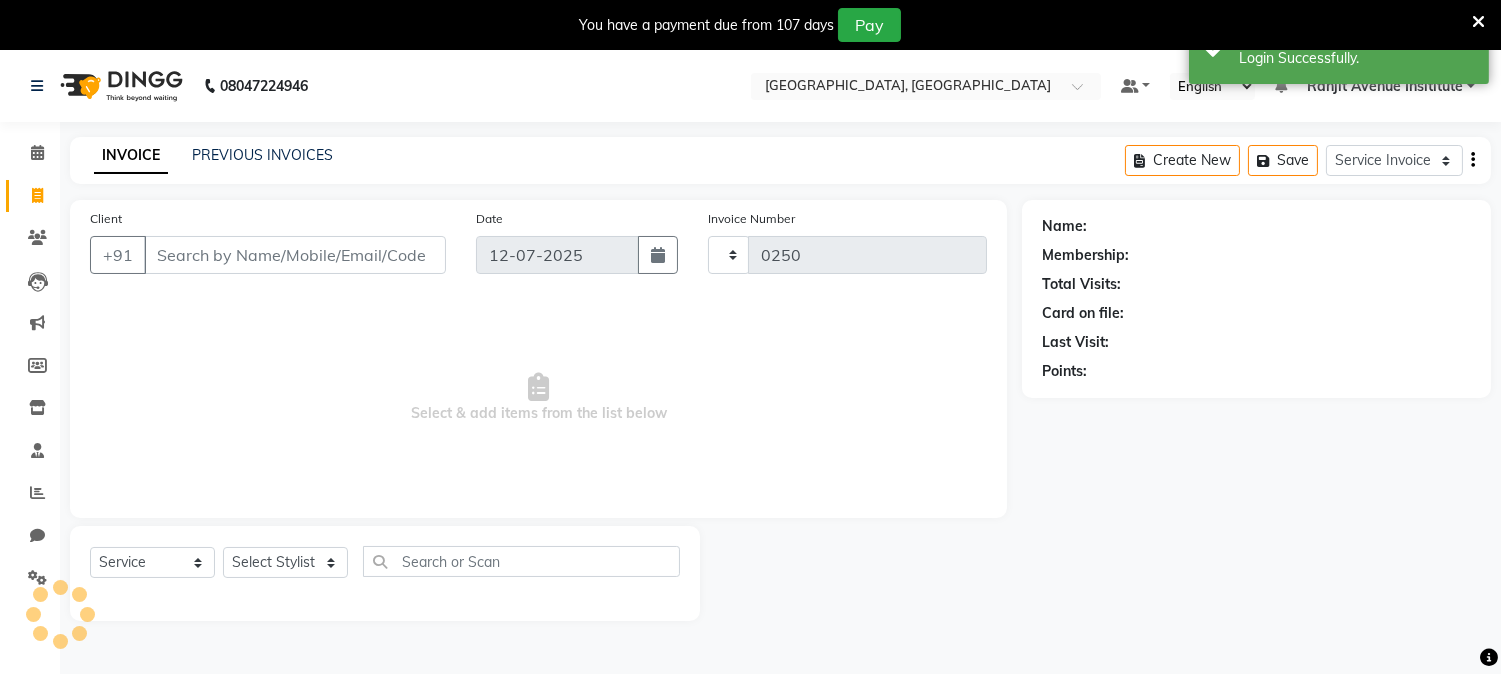 select on "8033" 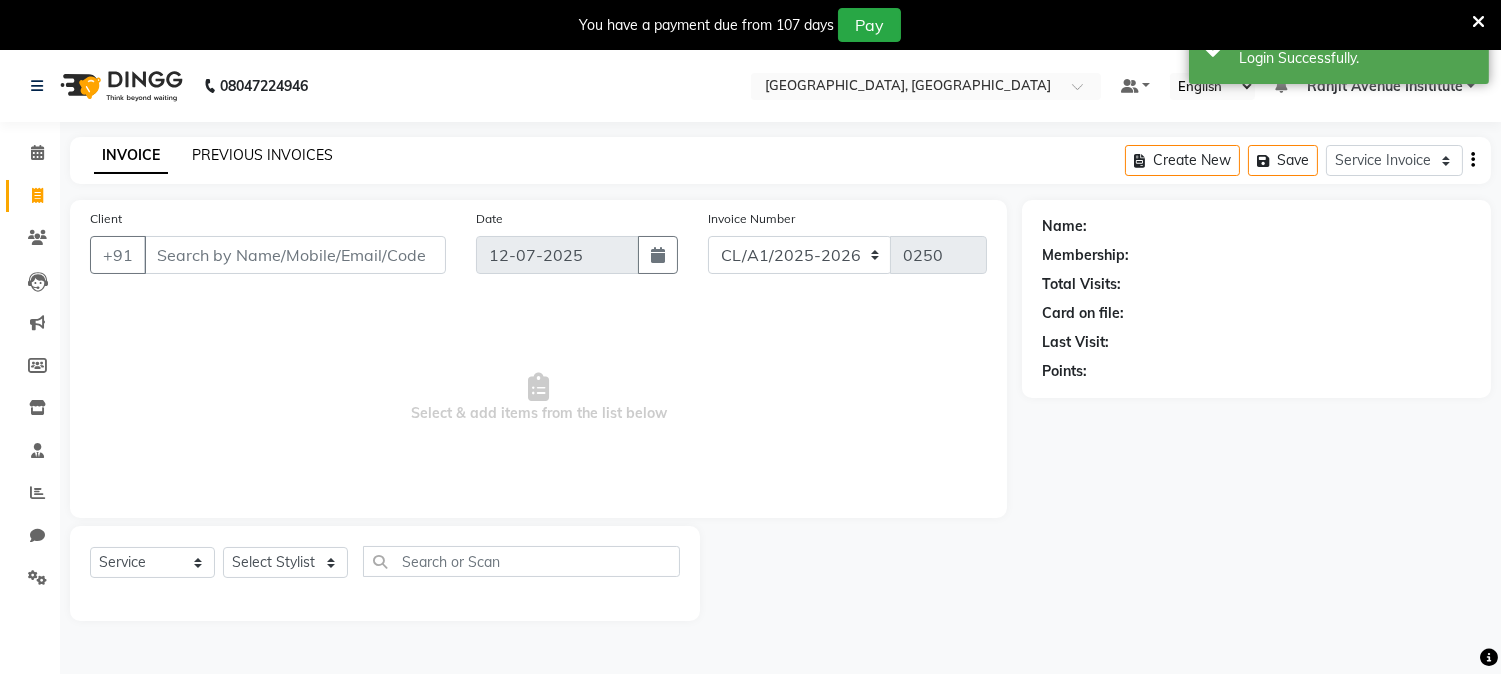 click on "PREVIOUS INVOICES" 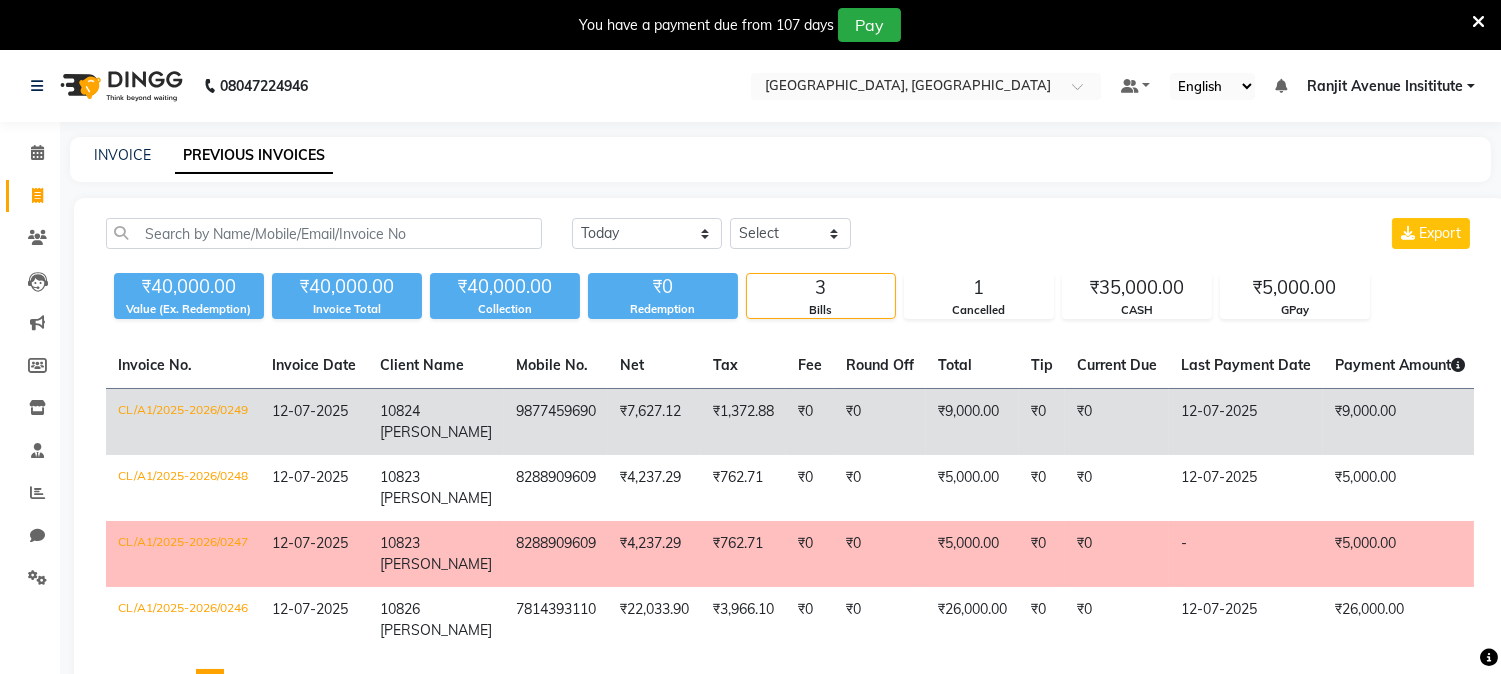 click on "12-07-2025" 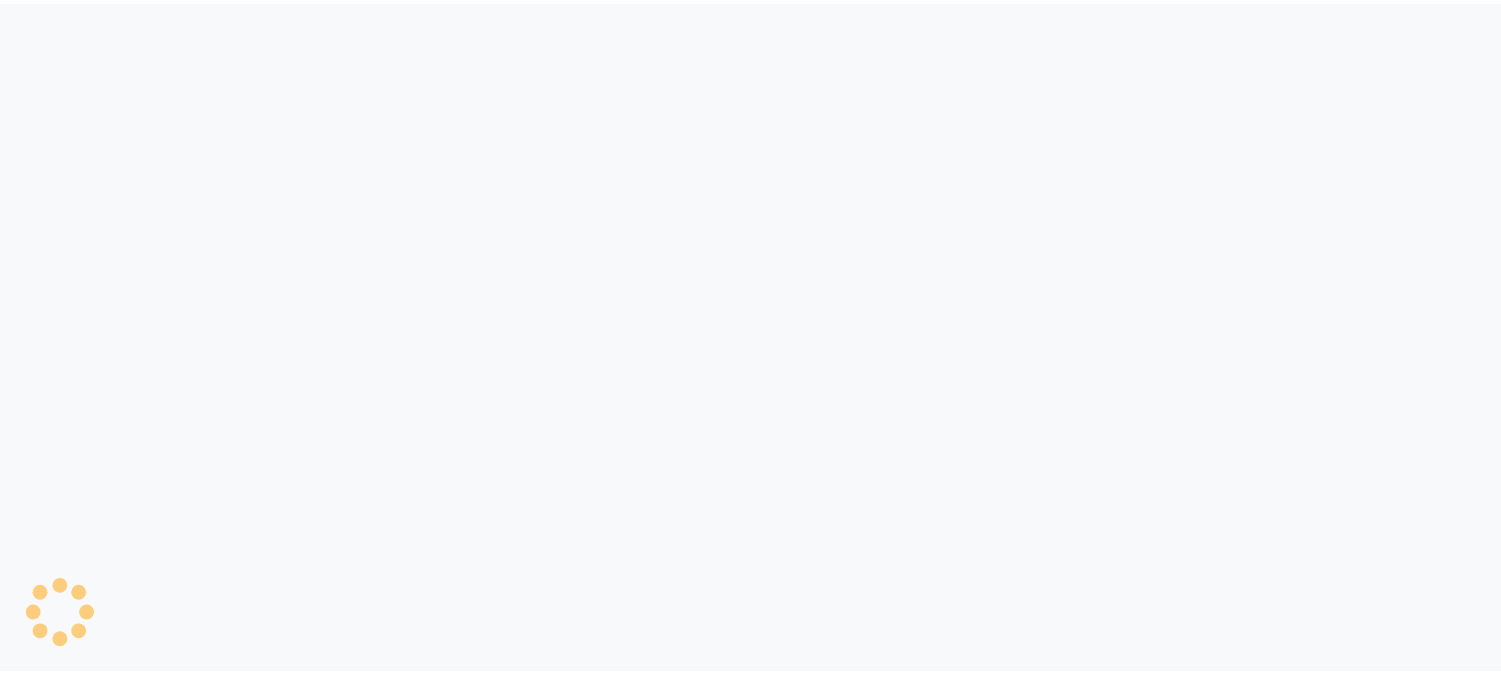 scroll, scrollTop: 0, scrollLeft: 0, axis: both 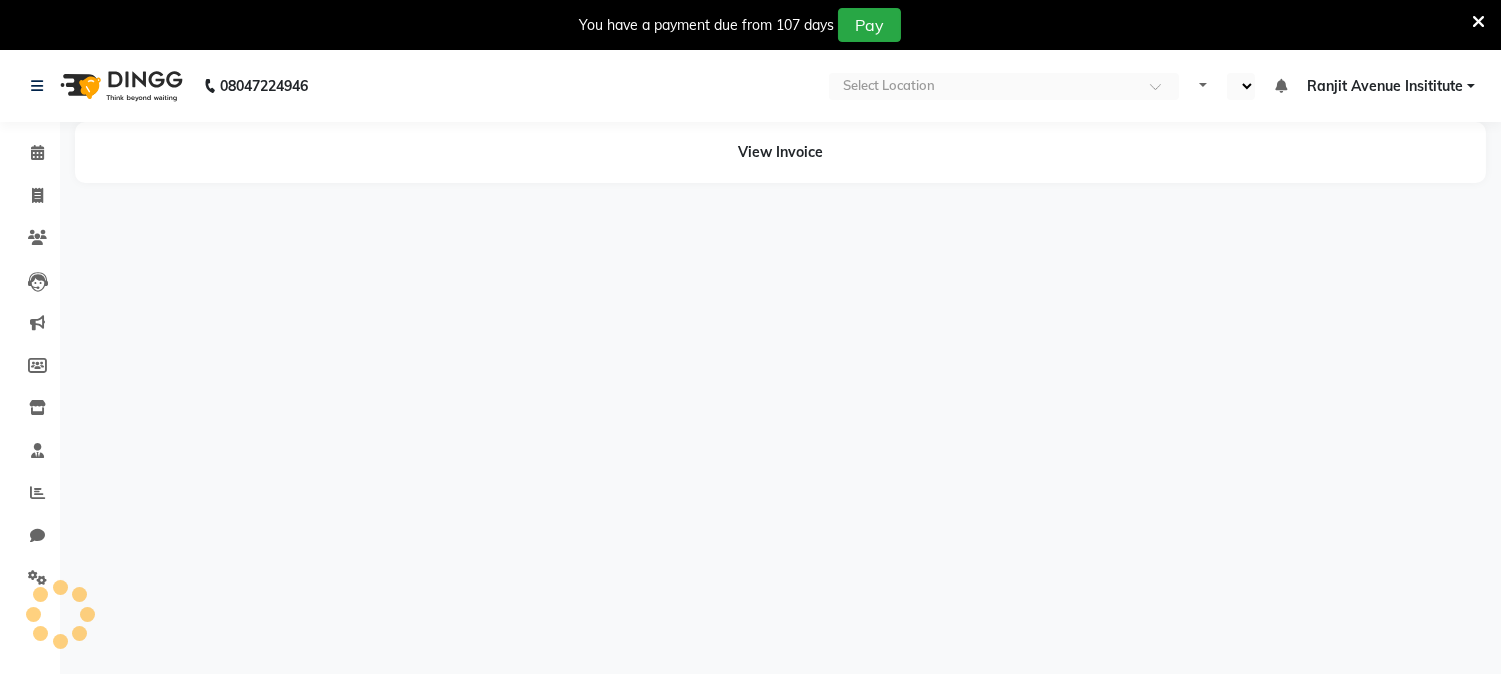 select on "en" 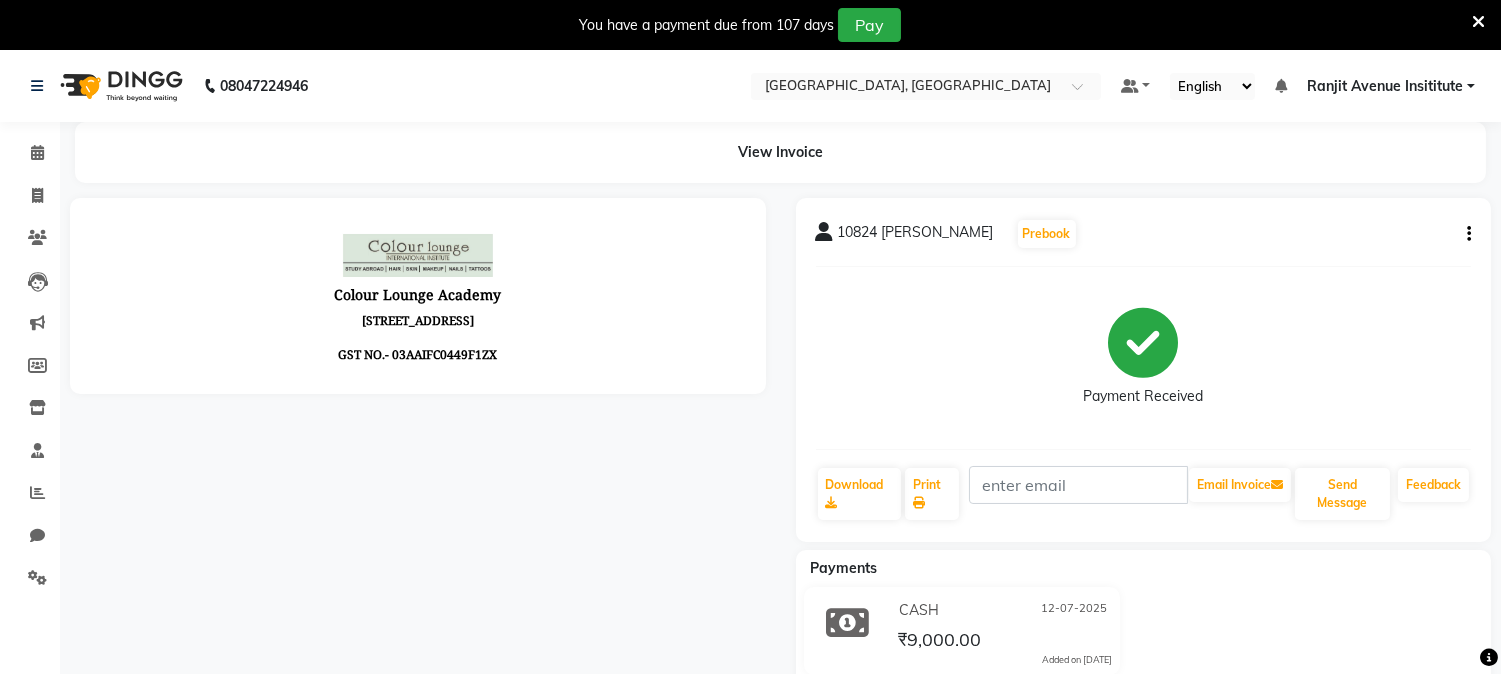 scroll, scrollTop: 0, scrollLeft: 0, axis: both 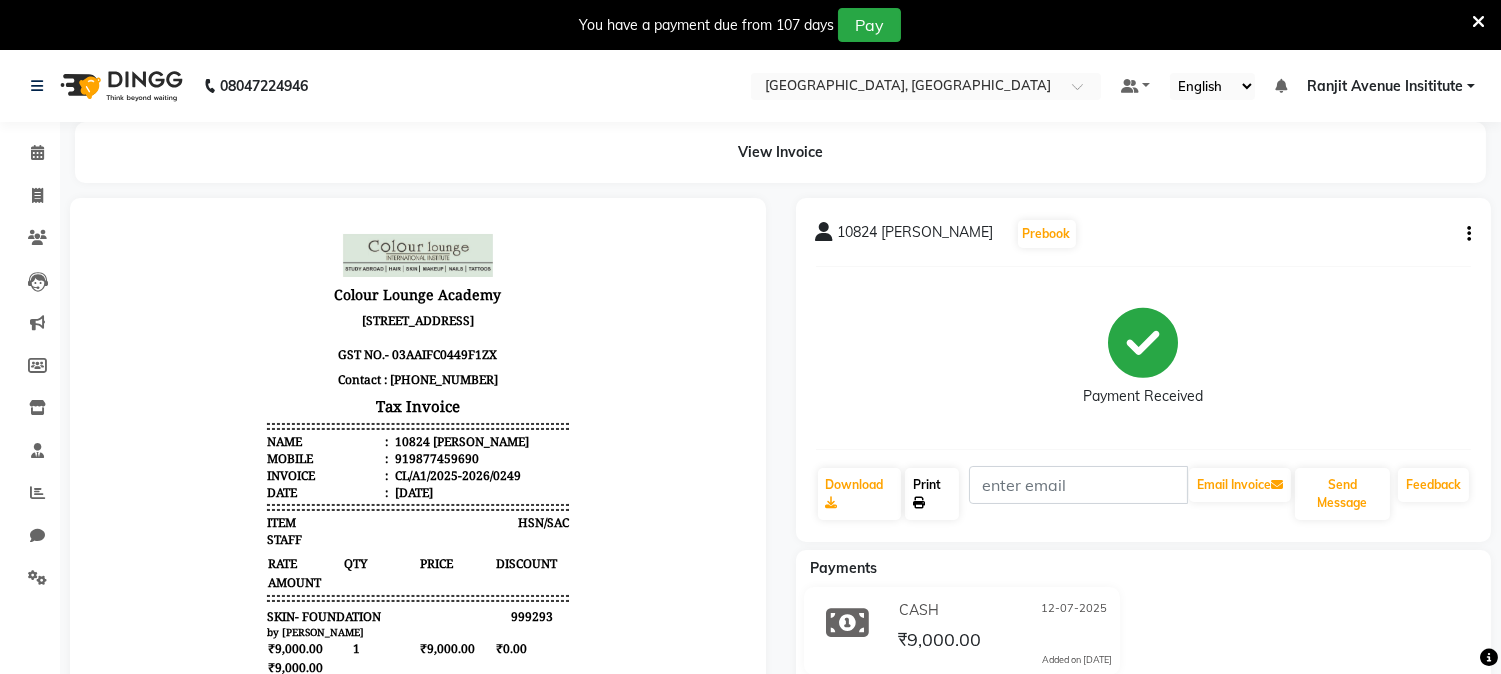 click on "Print" 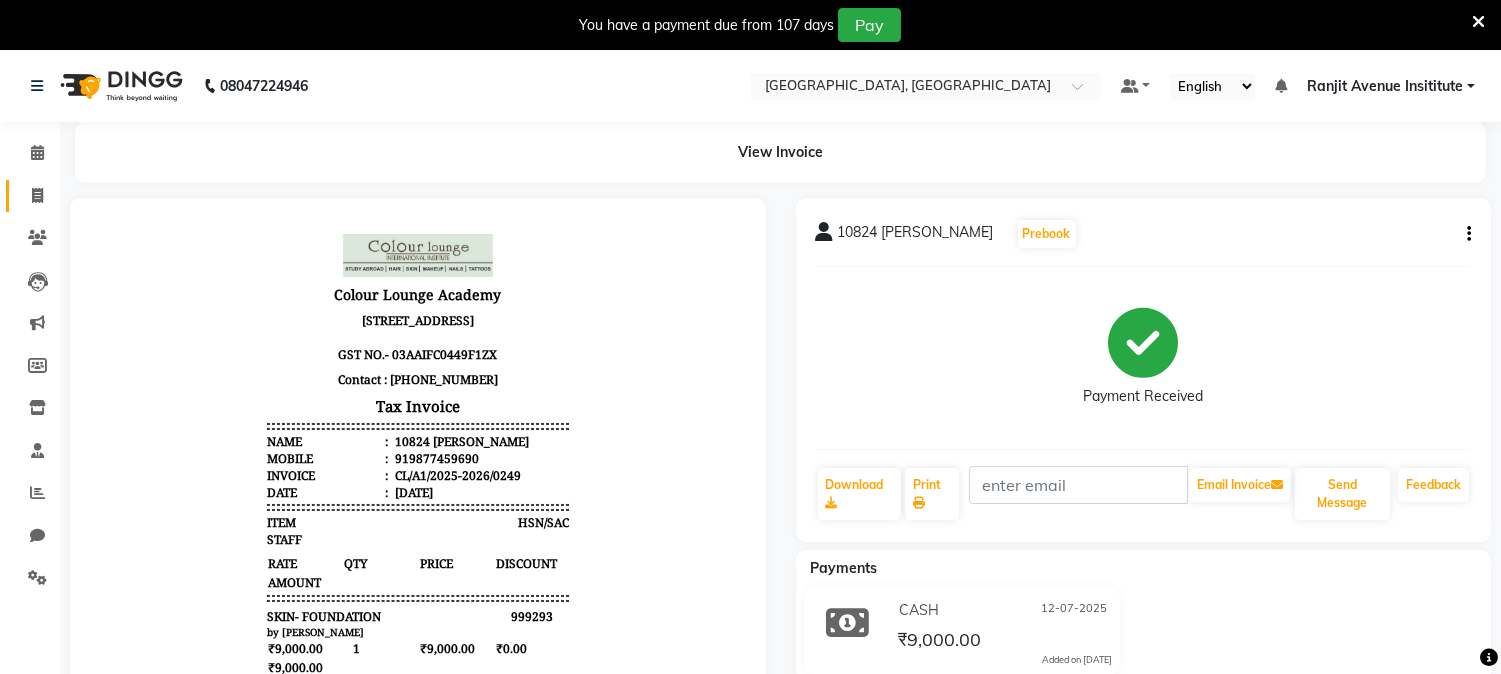 click on "Invoice" 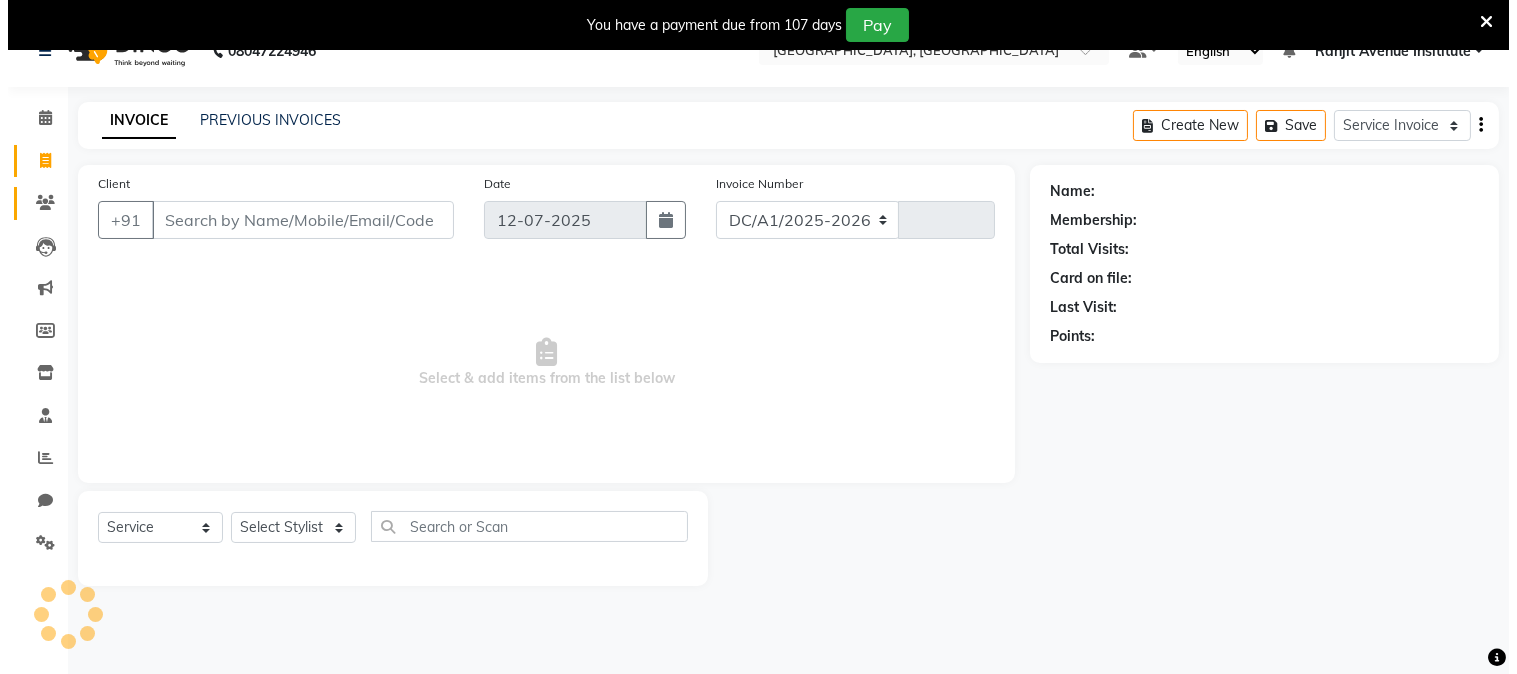 scroll, scrollTop: 50, scrollLeft: 0, axis: vertical 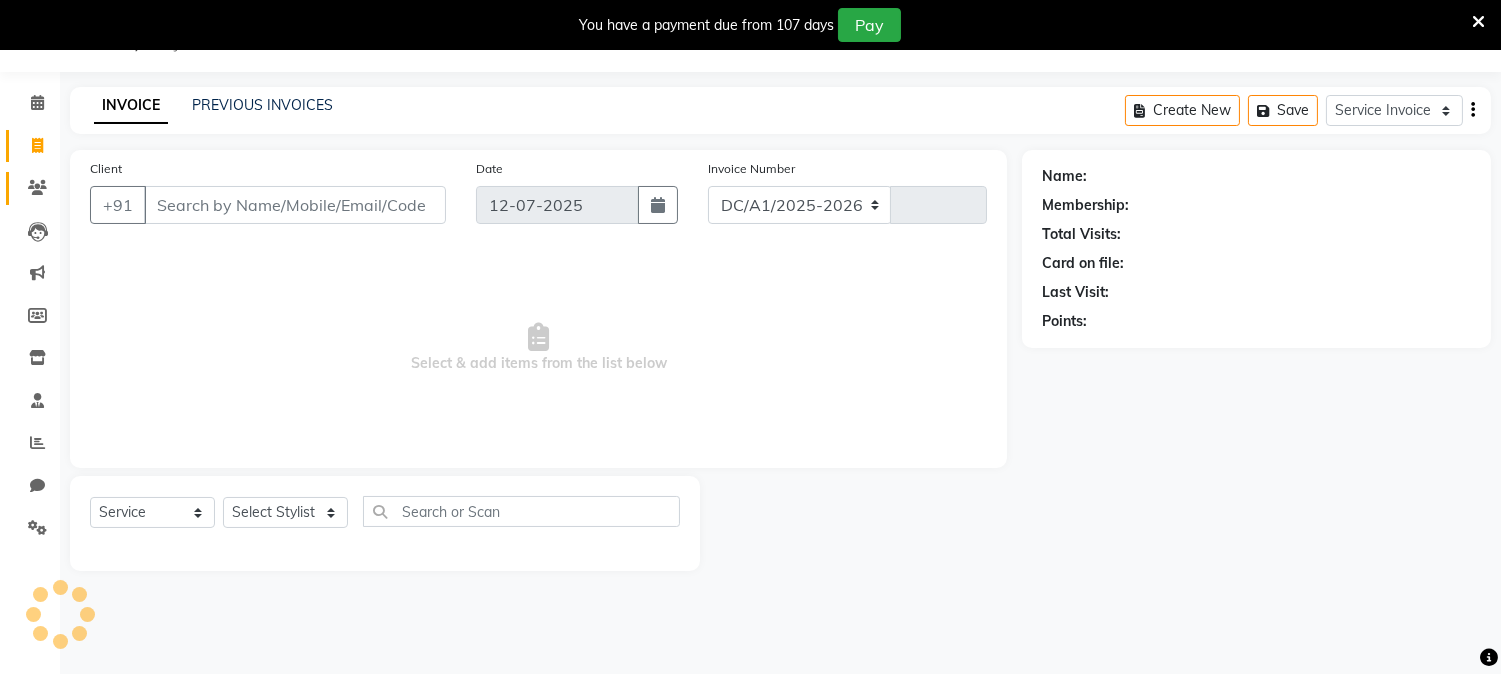 select on "8033" 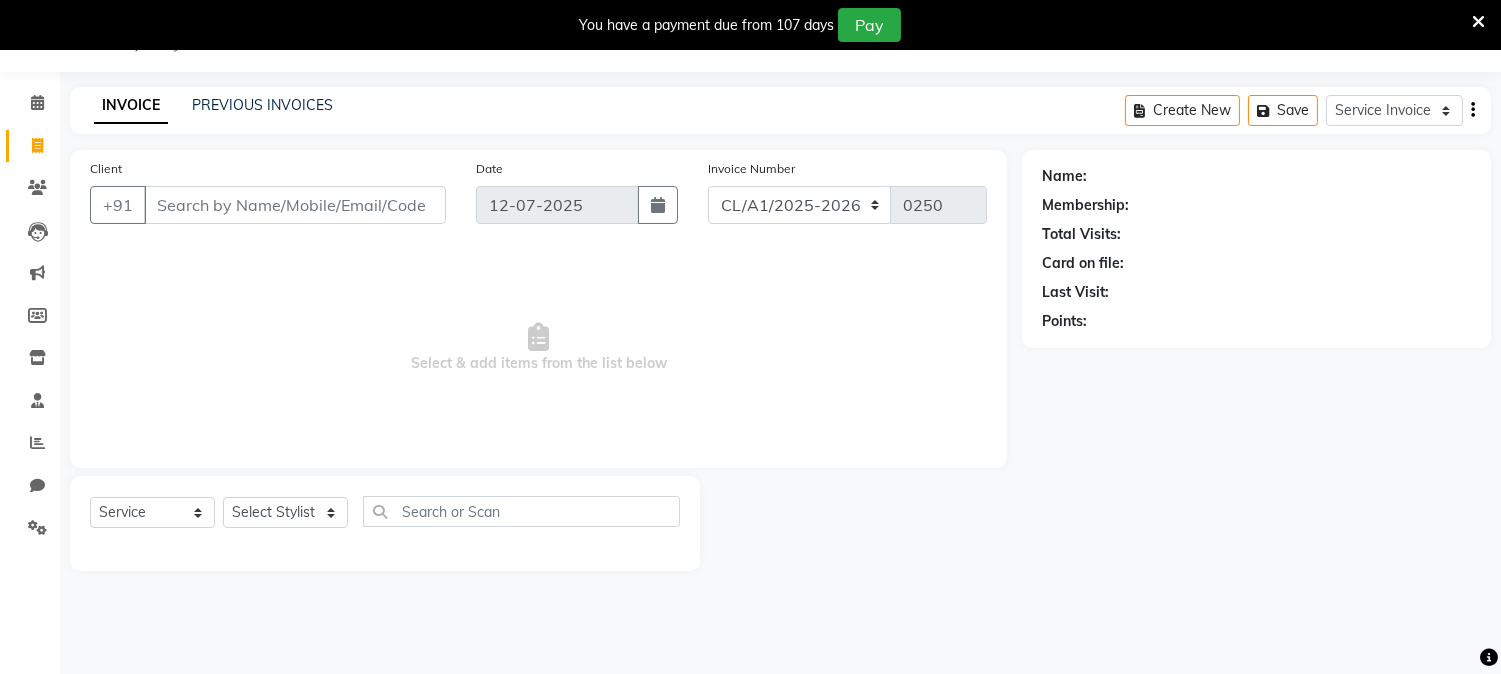 click on "Client" at bounding box center [295, 205] 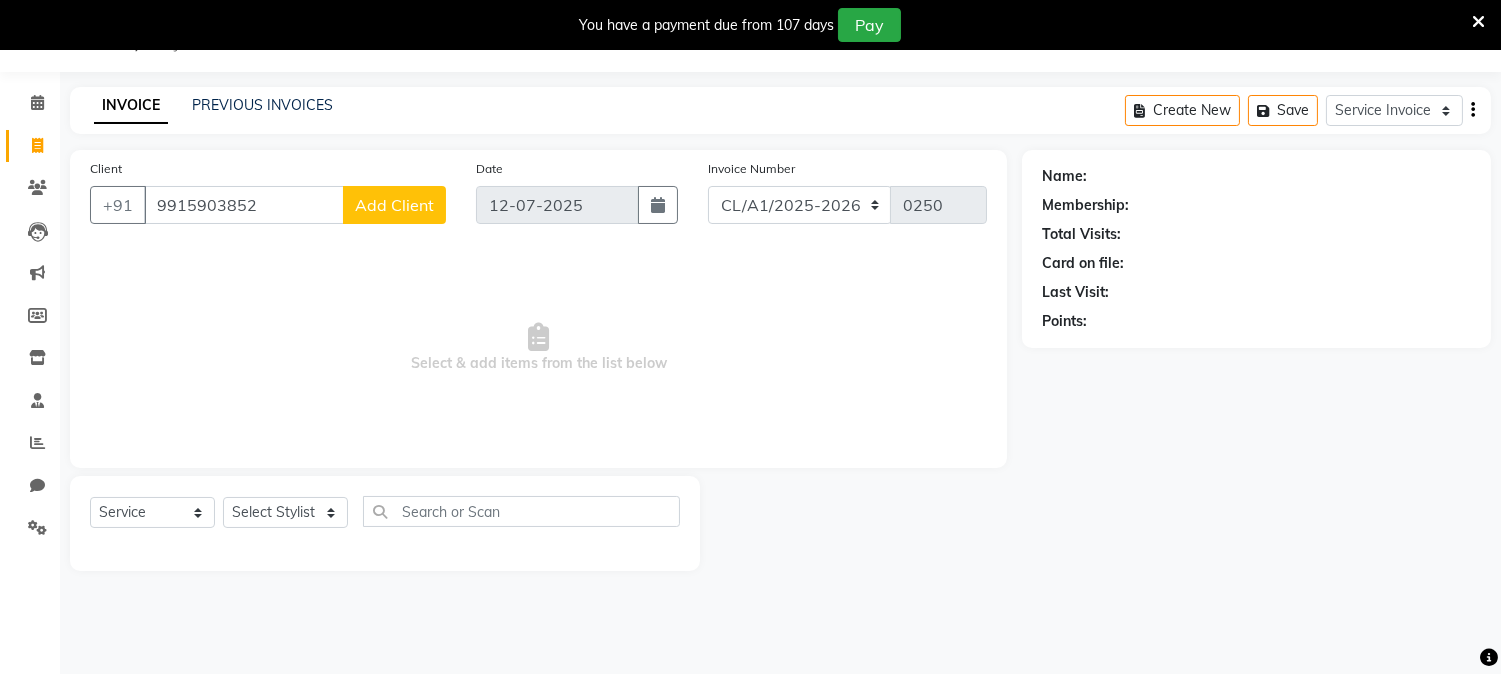 type on "9915903852" 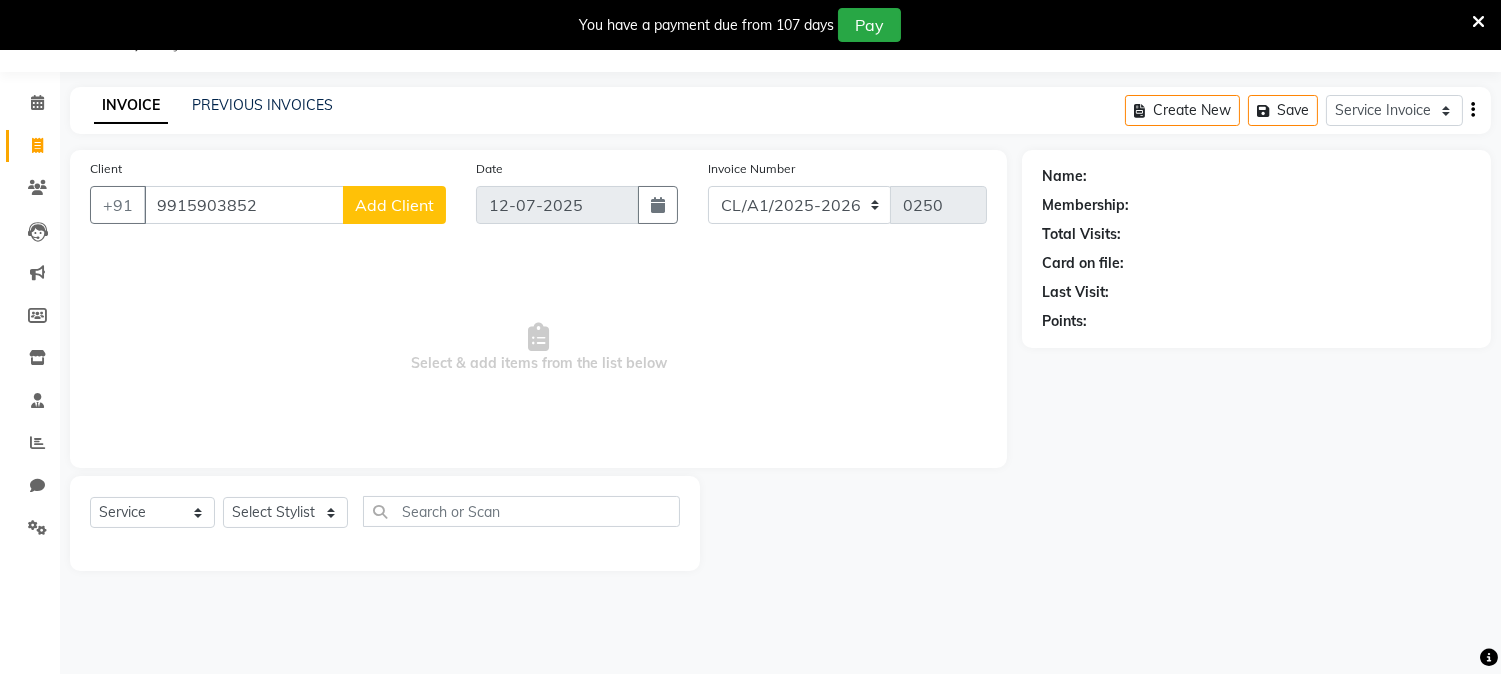 click on "Add Client" 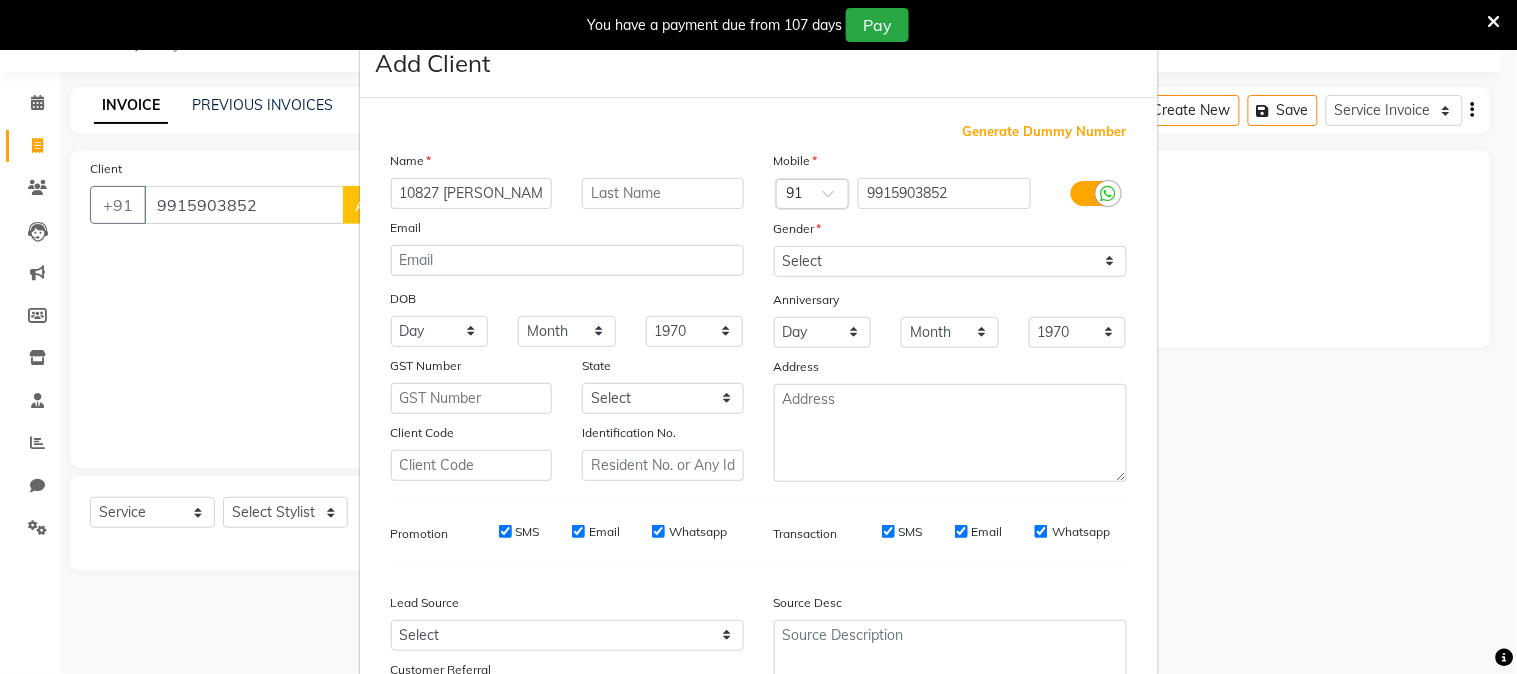 type on "10827 SHIFALI AROA" 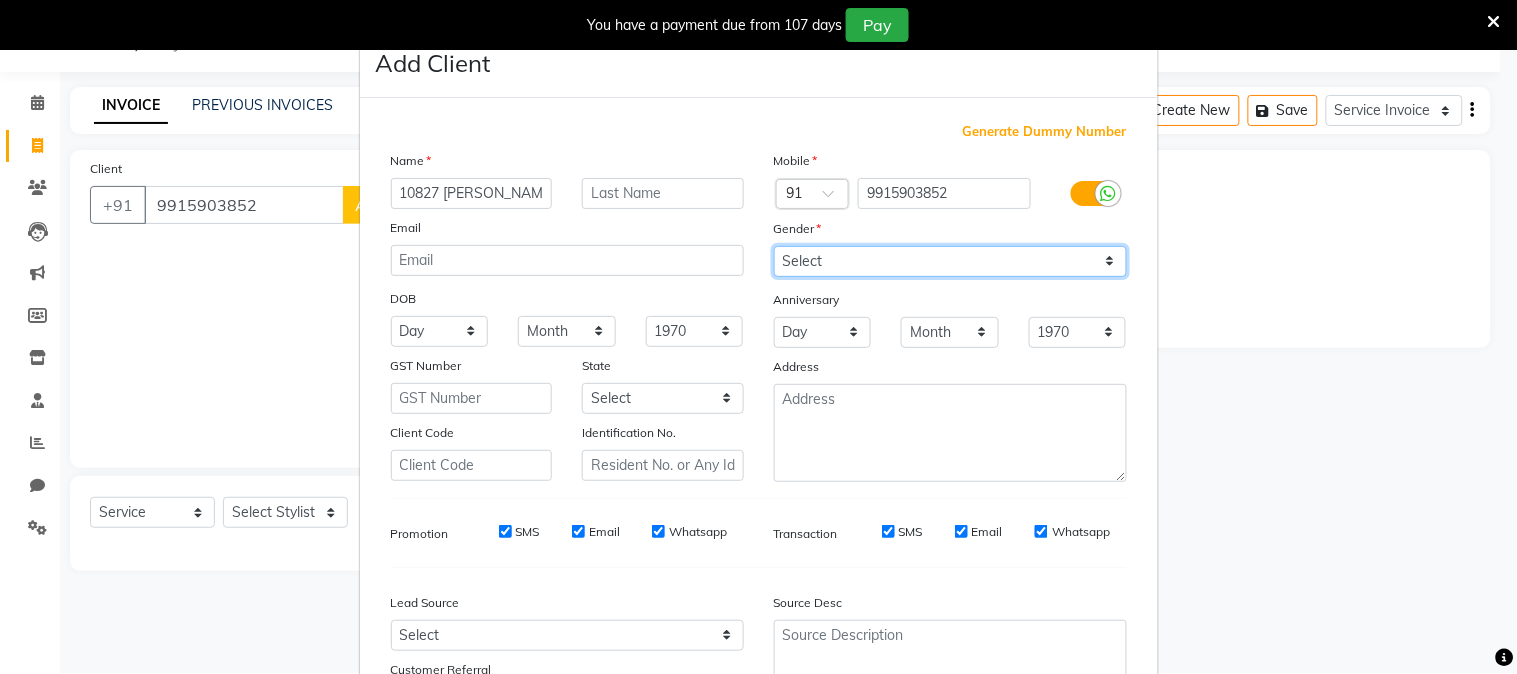 click on "Select Male Female Other Prefer Not To Say" at bounding box center (950, 261) 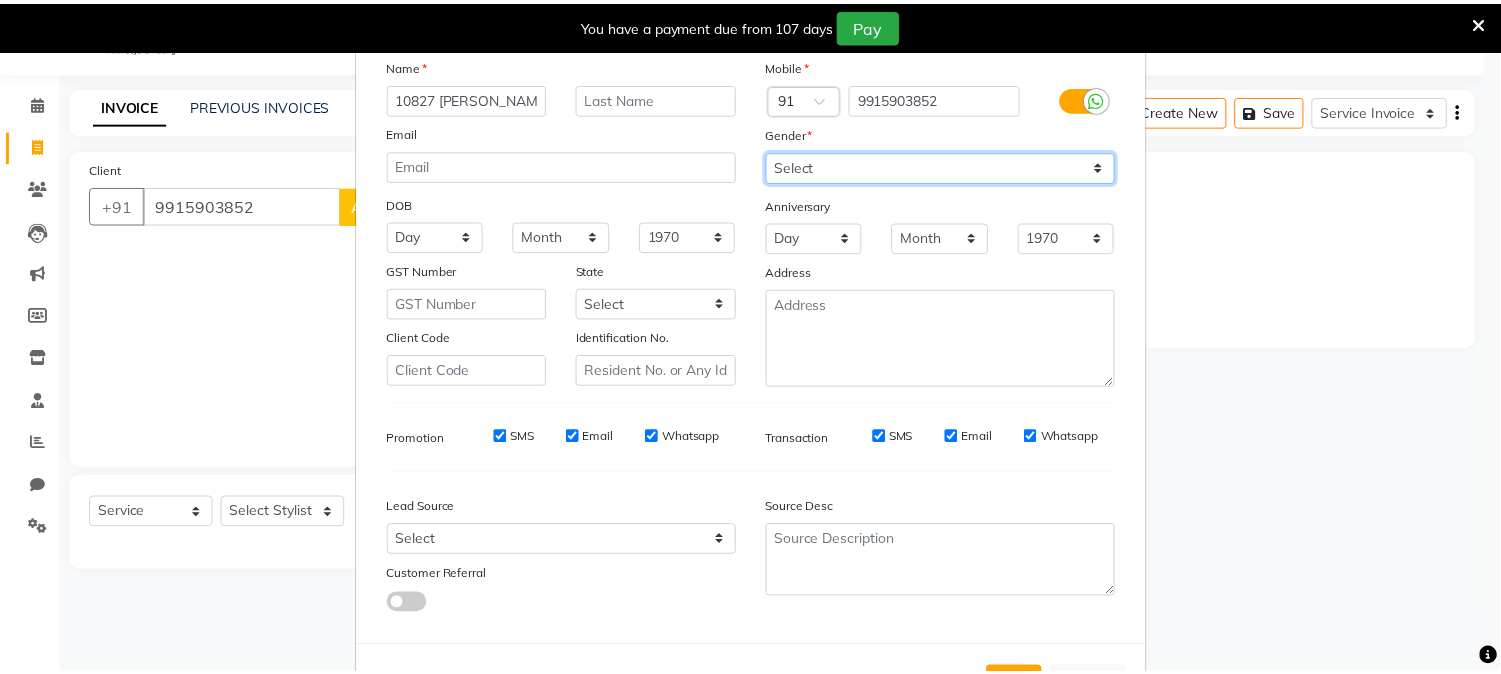 scroll, scrollTop: 176, scrollLeft: 0, axis: vertical 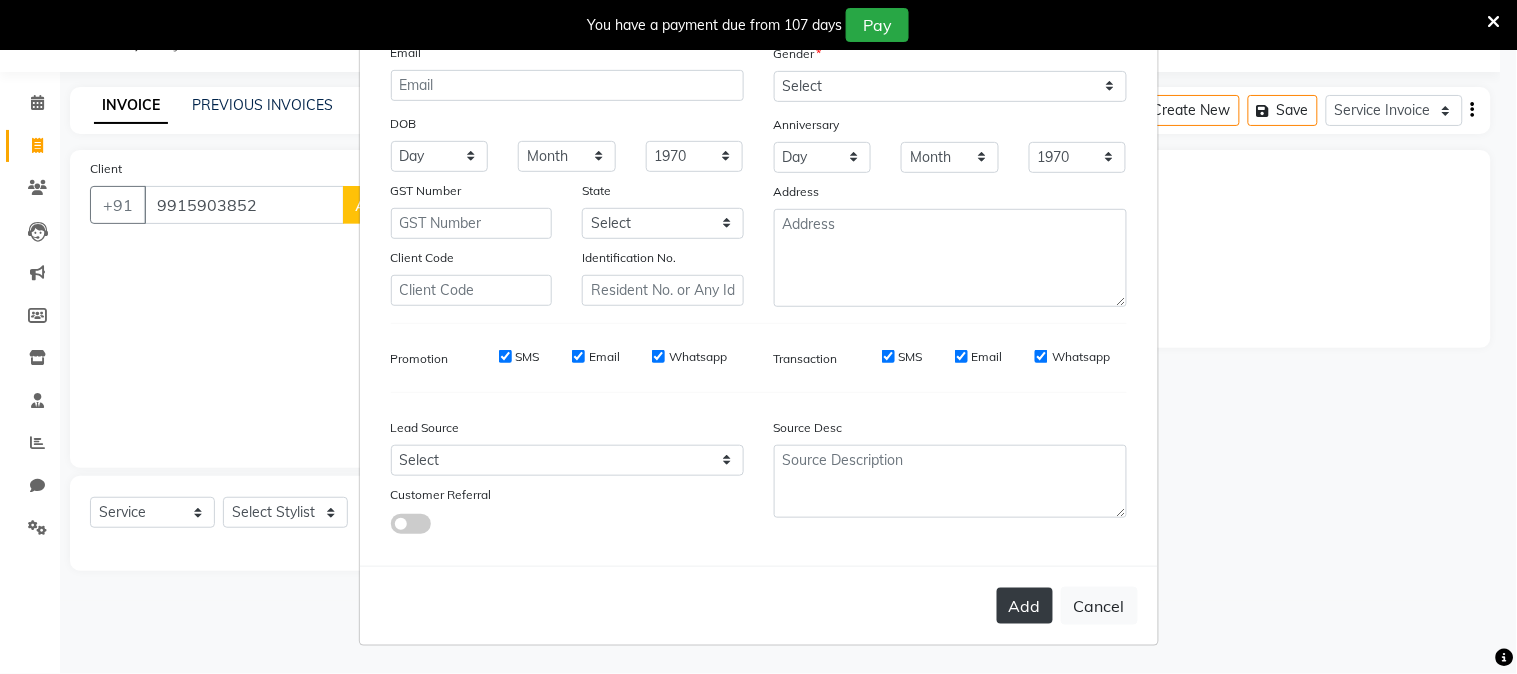 click on "Add" at bounding box center (1025, 606) 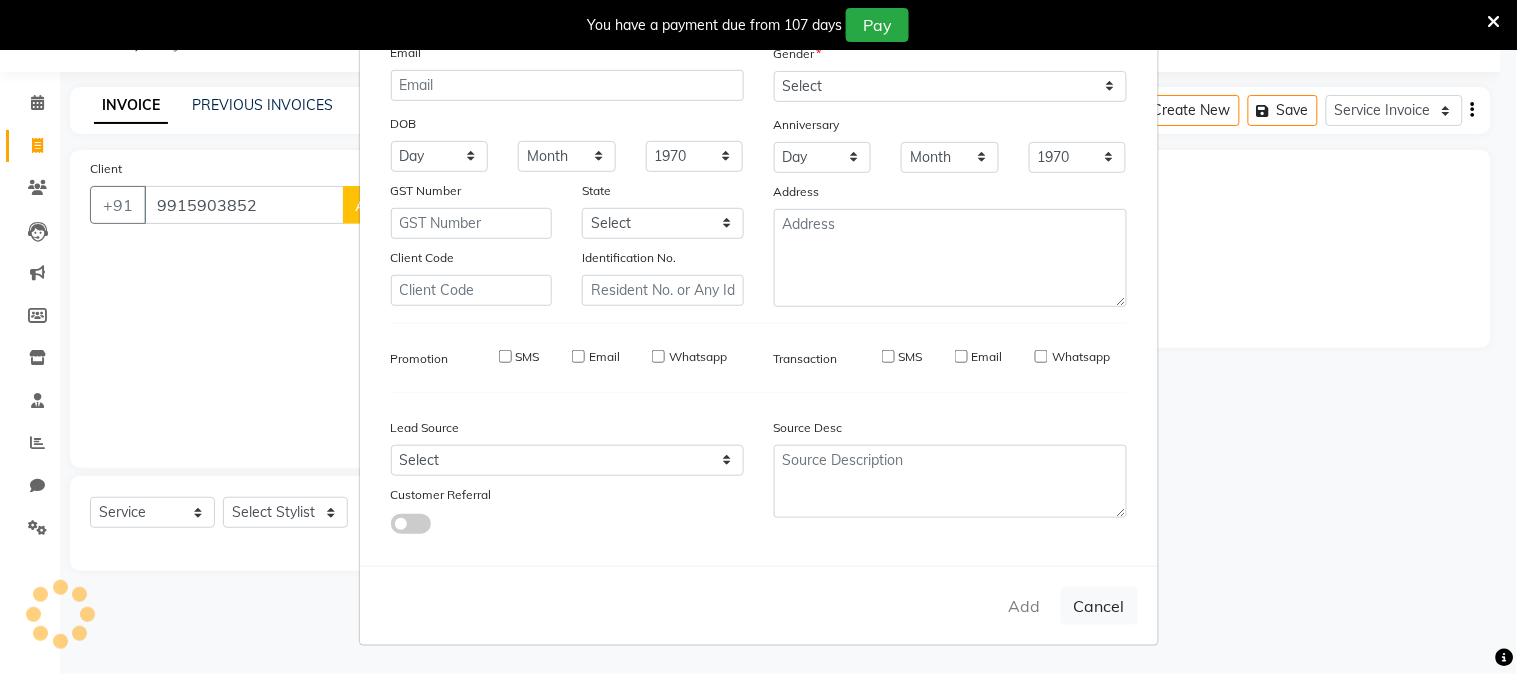 type 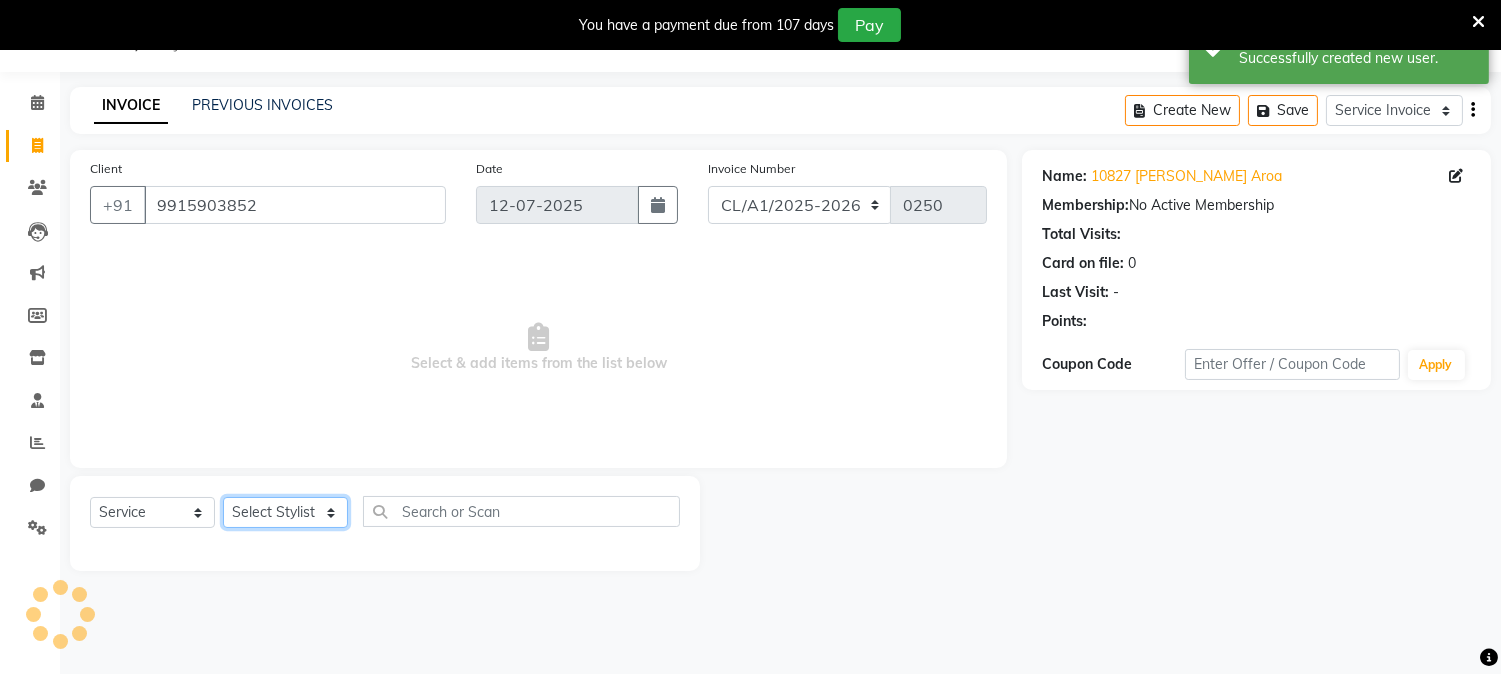 click on "Select Stylist Admin ARPAN AYUSHI DIGVIJAY MANMEET MANPREET Ranjit Avenue Insititute RASHMI RIDHI SAHIL SHRIYA SIMRAN SURUCHI  VARDAN" 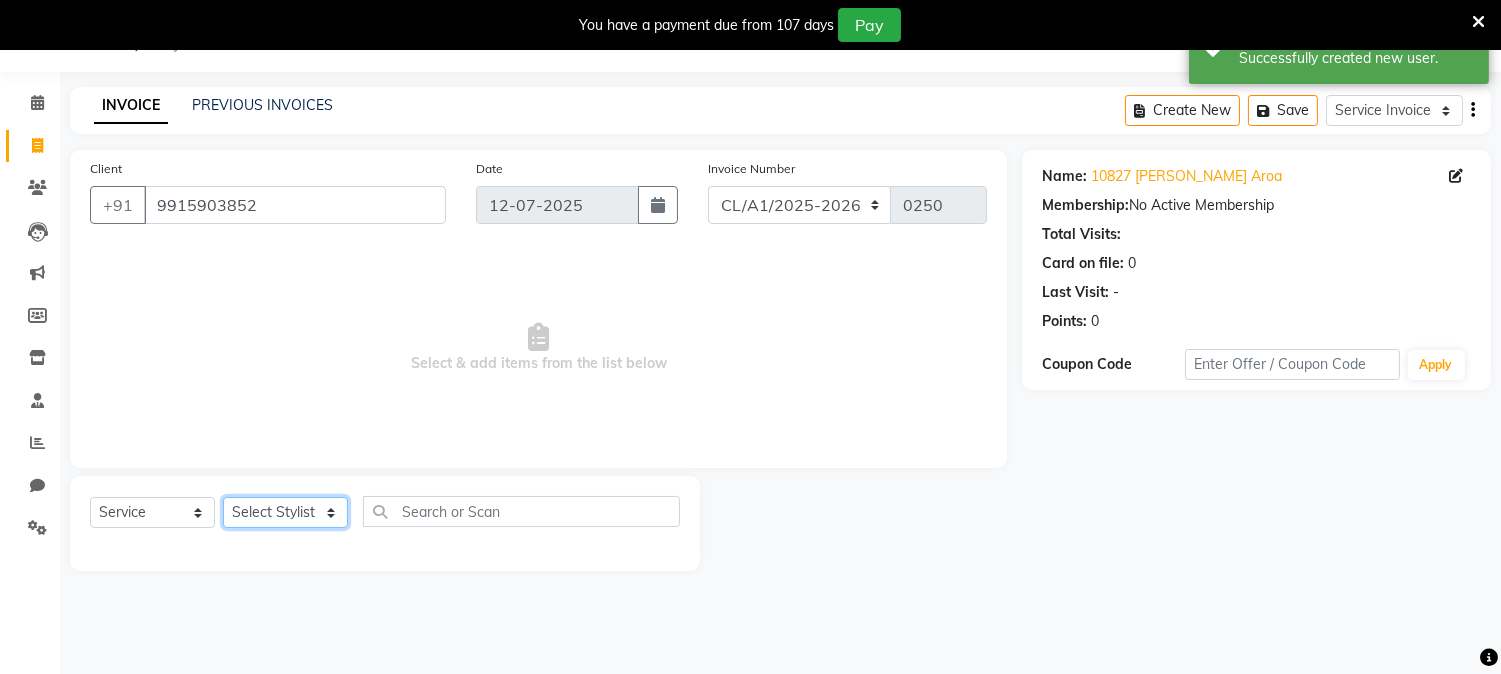 select on "71530" 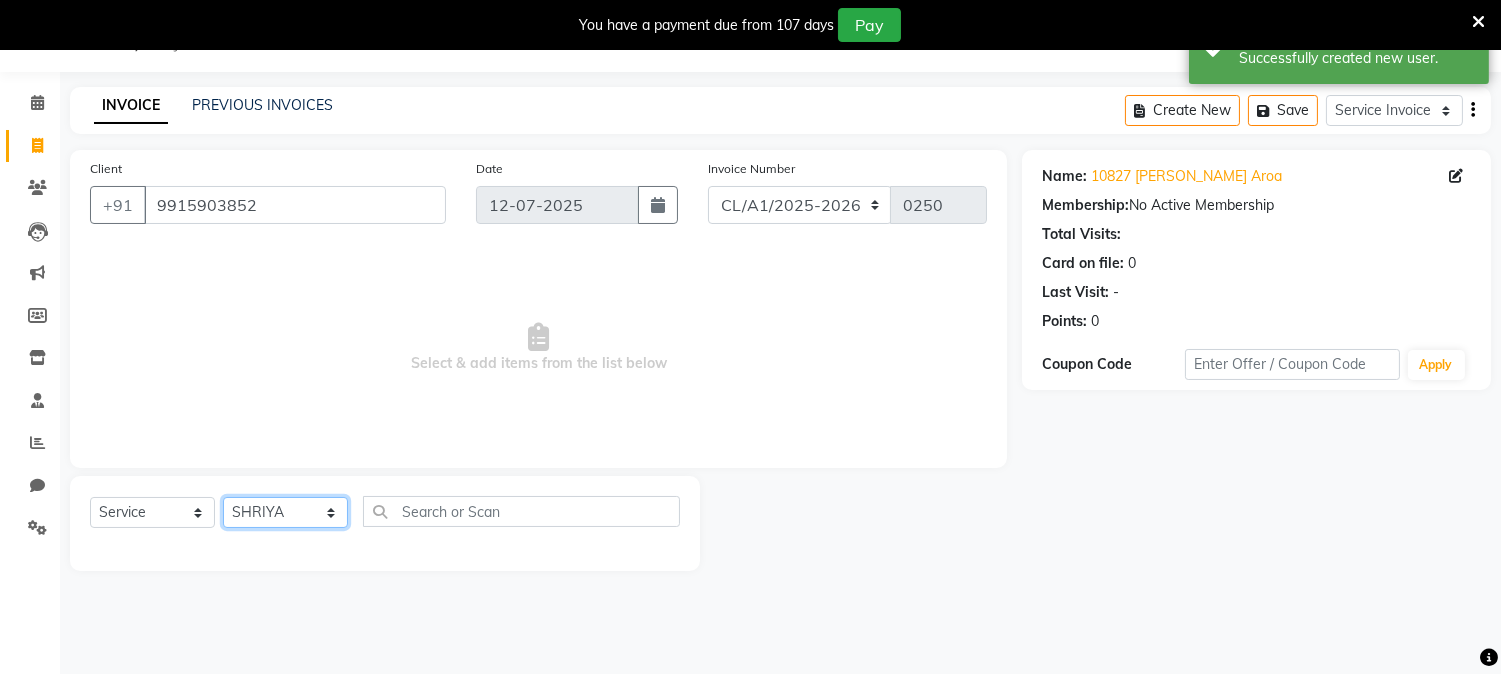click on "Select Stylist Admin ARPAN AYUSHI DIGVIJAY MANMEET MANPREET Ranjit Avenue Insititute RASHMI RIDHI SAHIL SHRIYA SIMRAN SURUCHI  VARDAN" 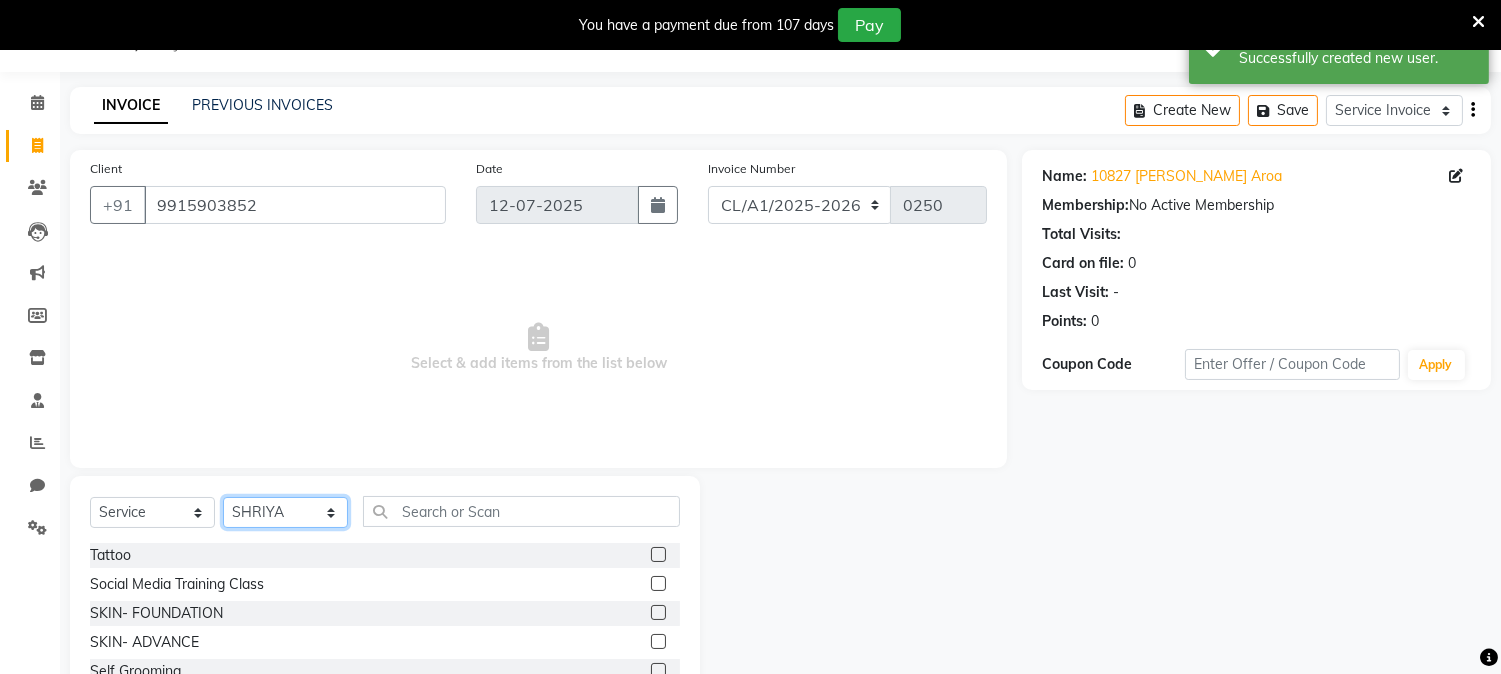 scroll, scrollTop: 111, scrollLeft: 0, axis: vertical 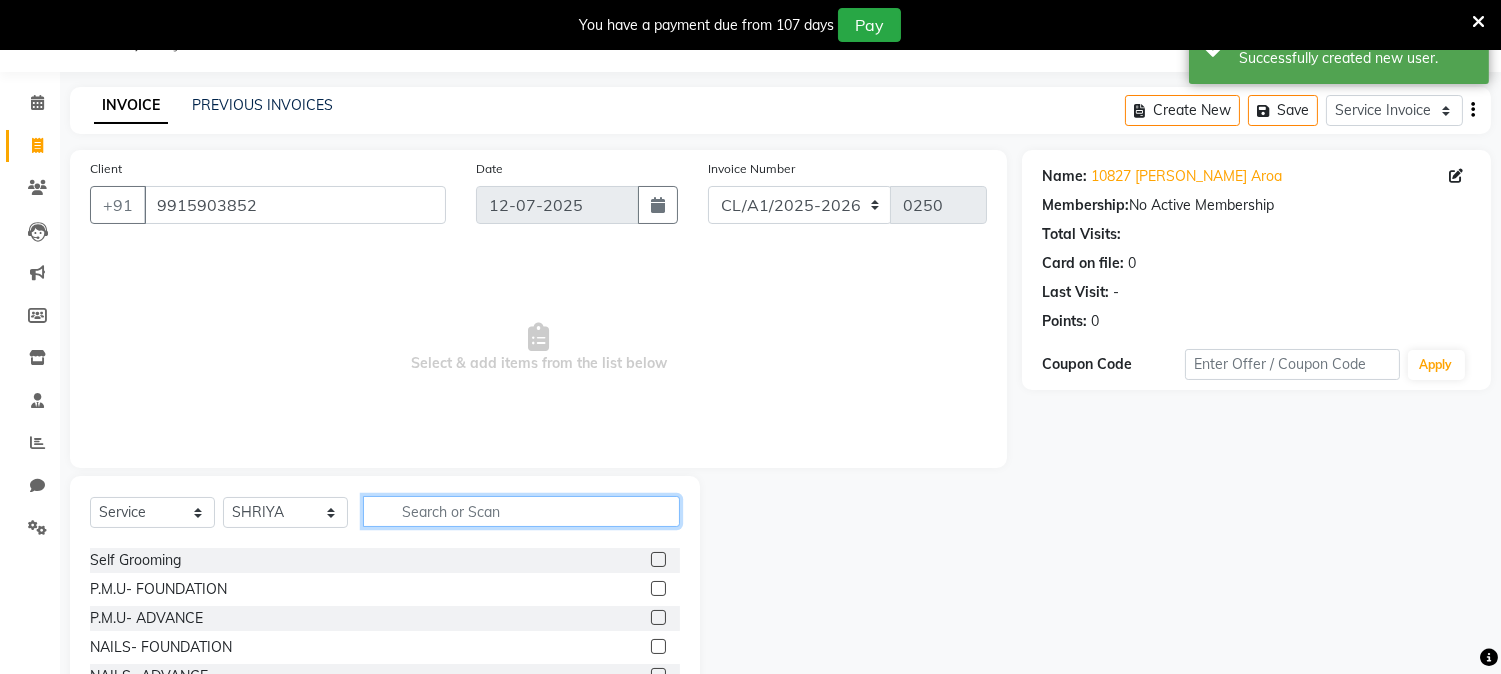 click 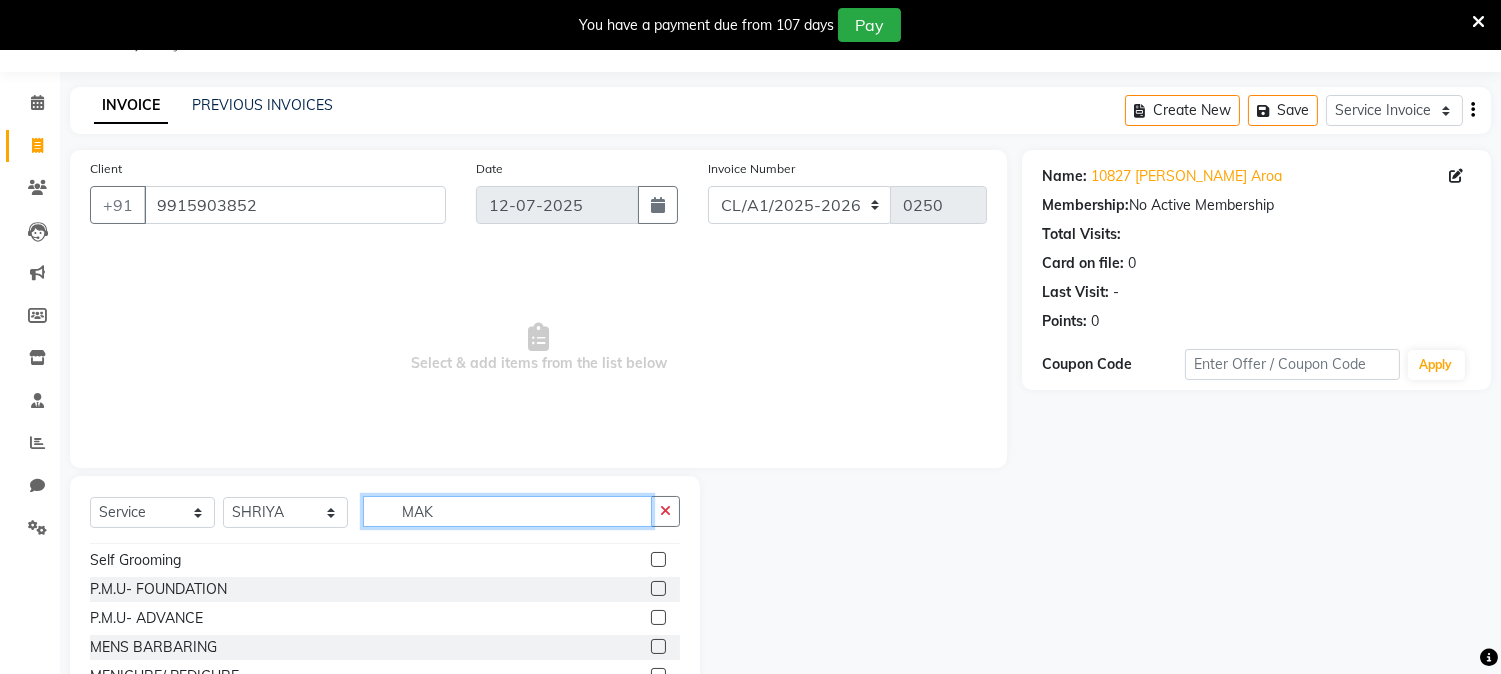 scroll, scrollTop: 0, scrollLeft: 0, axis: both 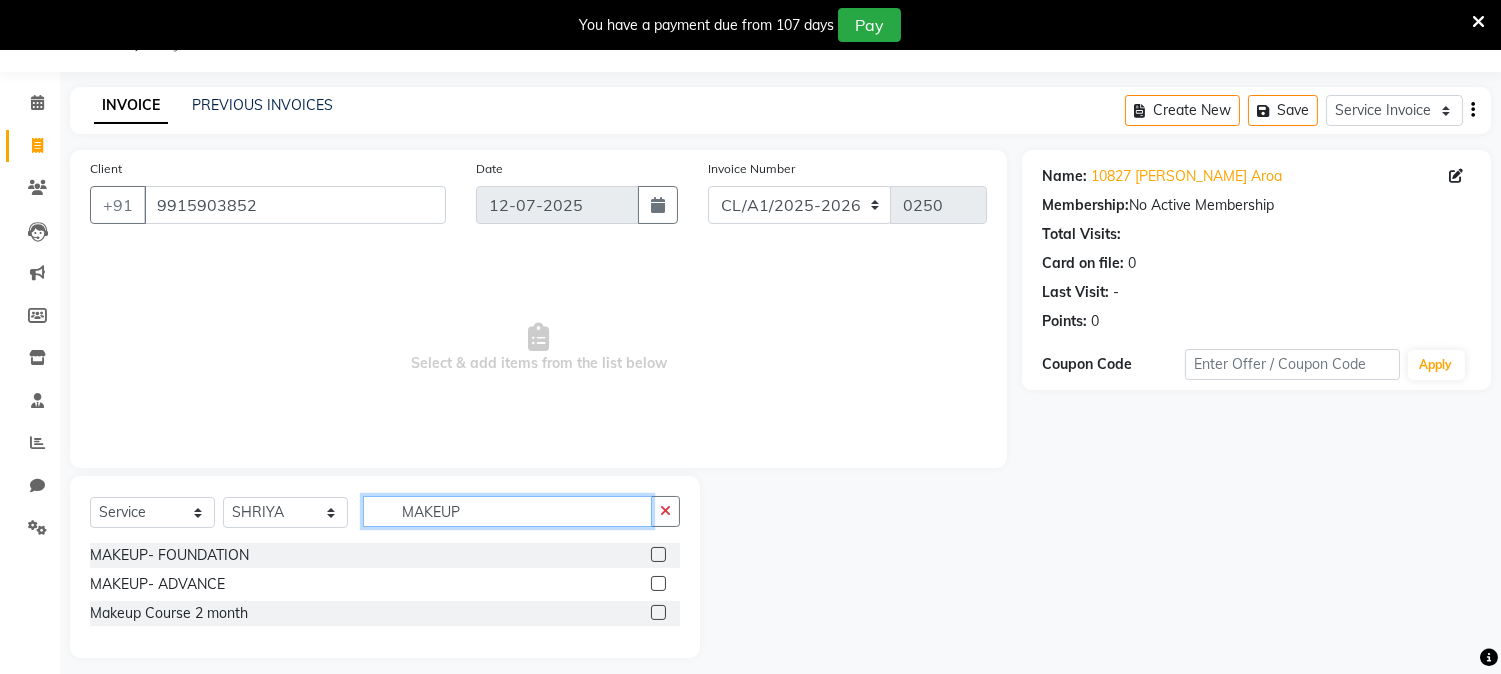 type on "MAKEUP" 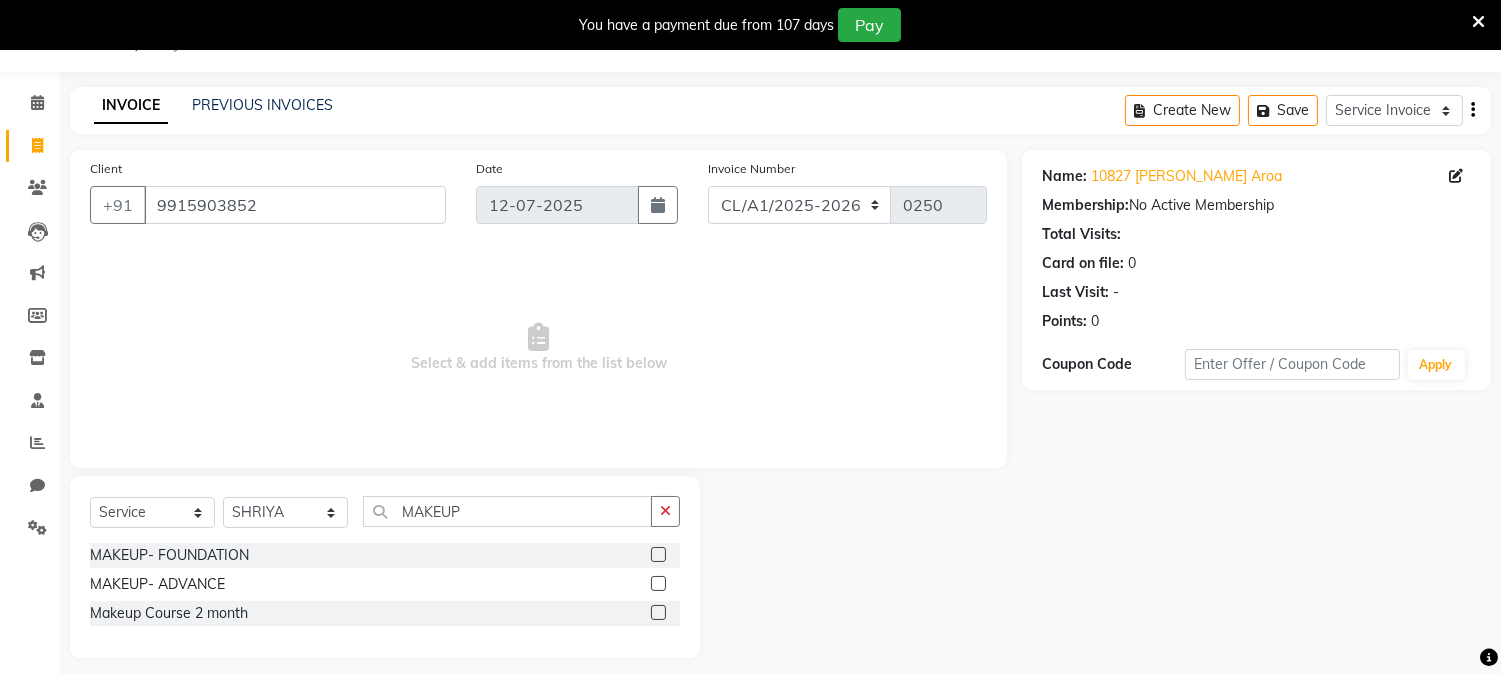 click 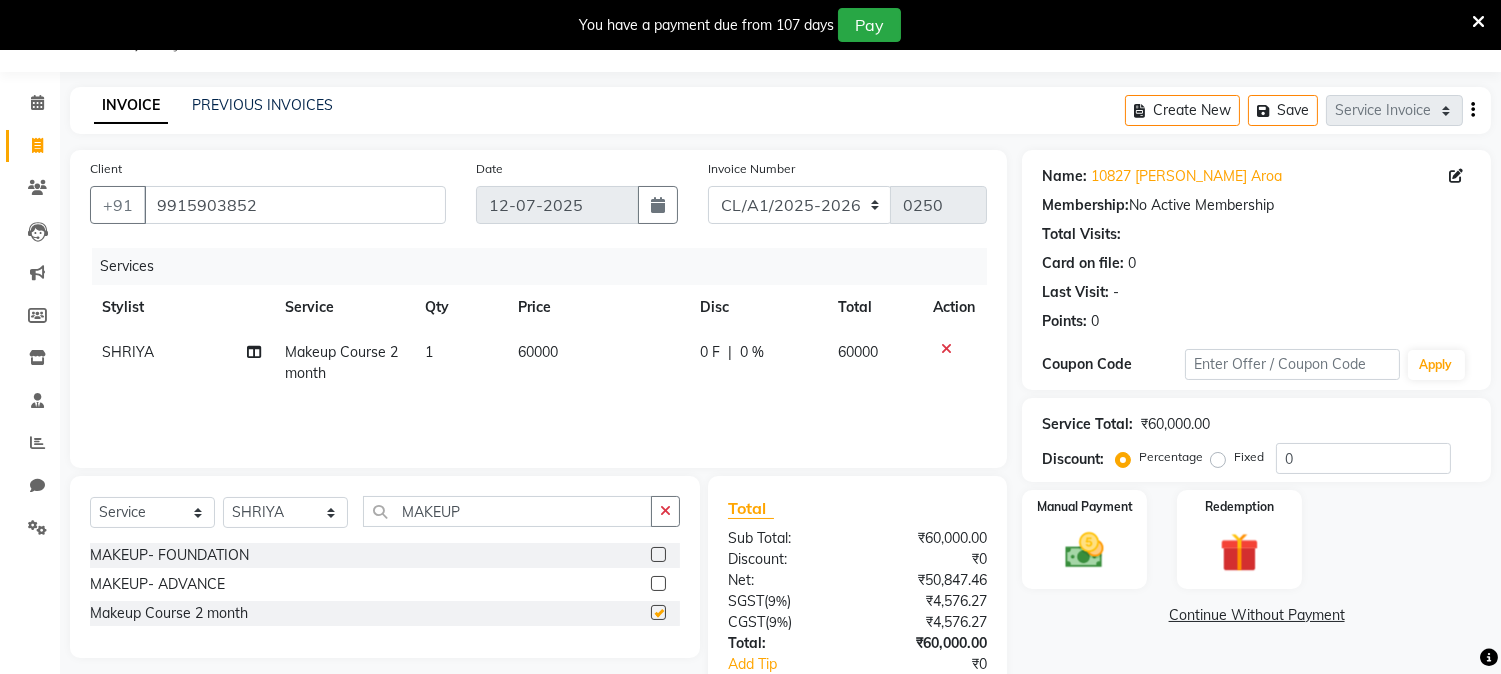 checkbox on "false" 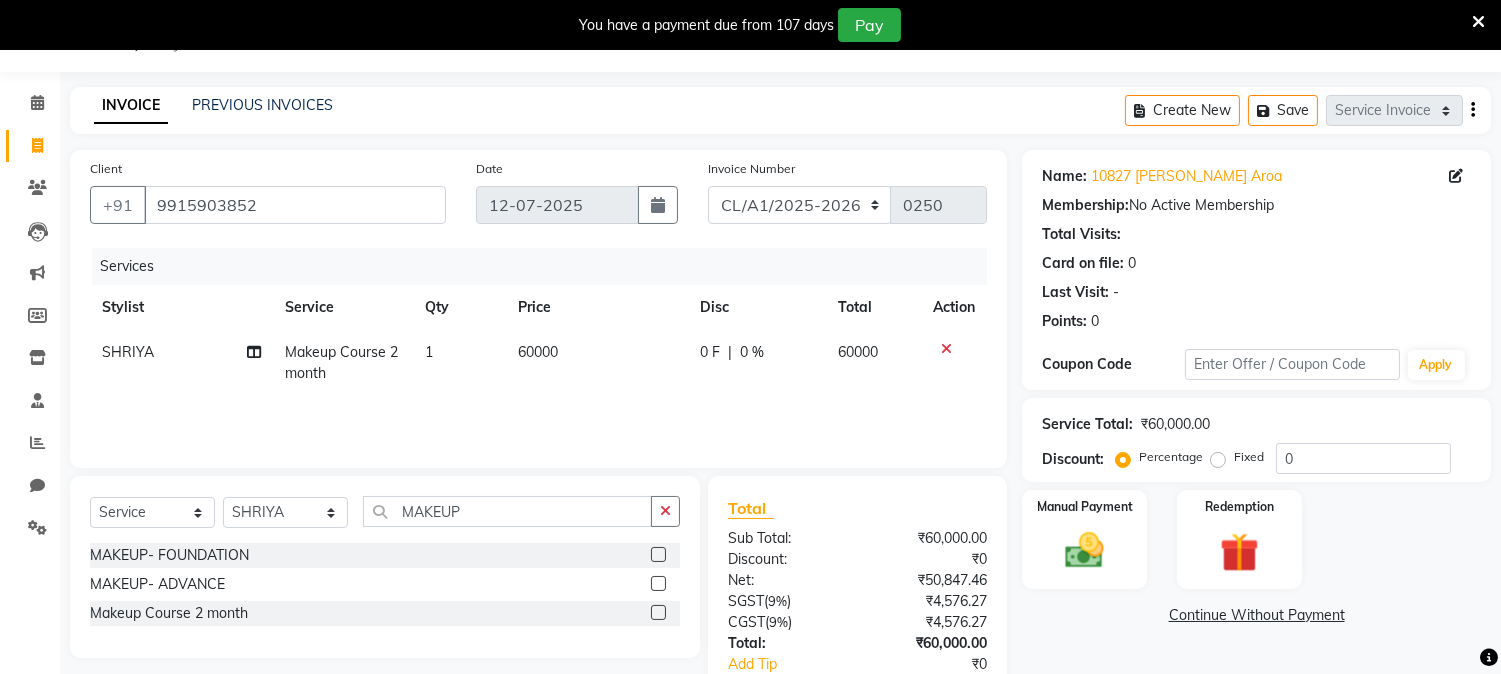 click on "60000" 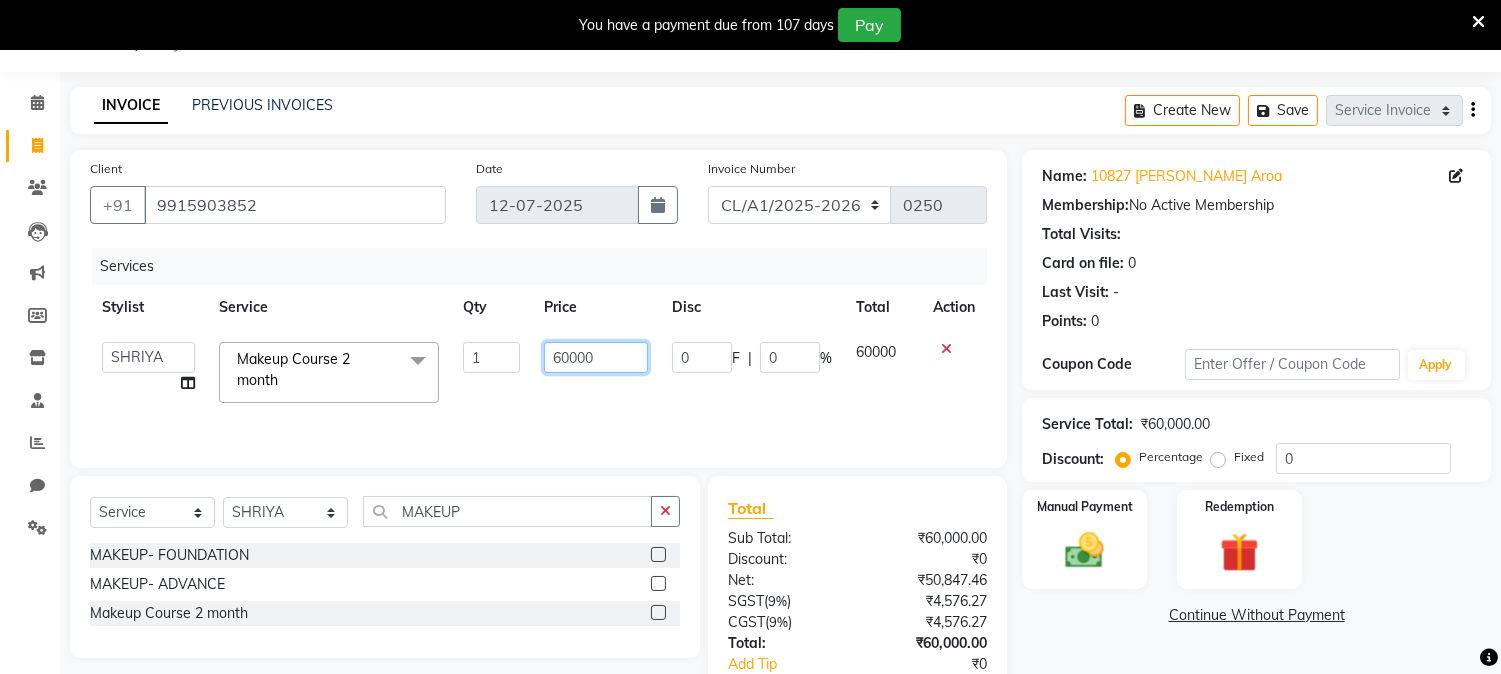 click on "60000" 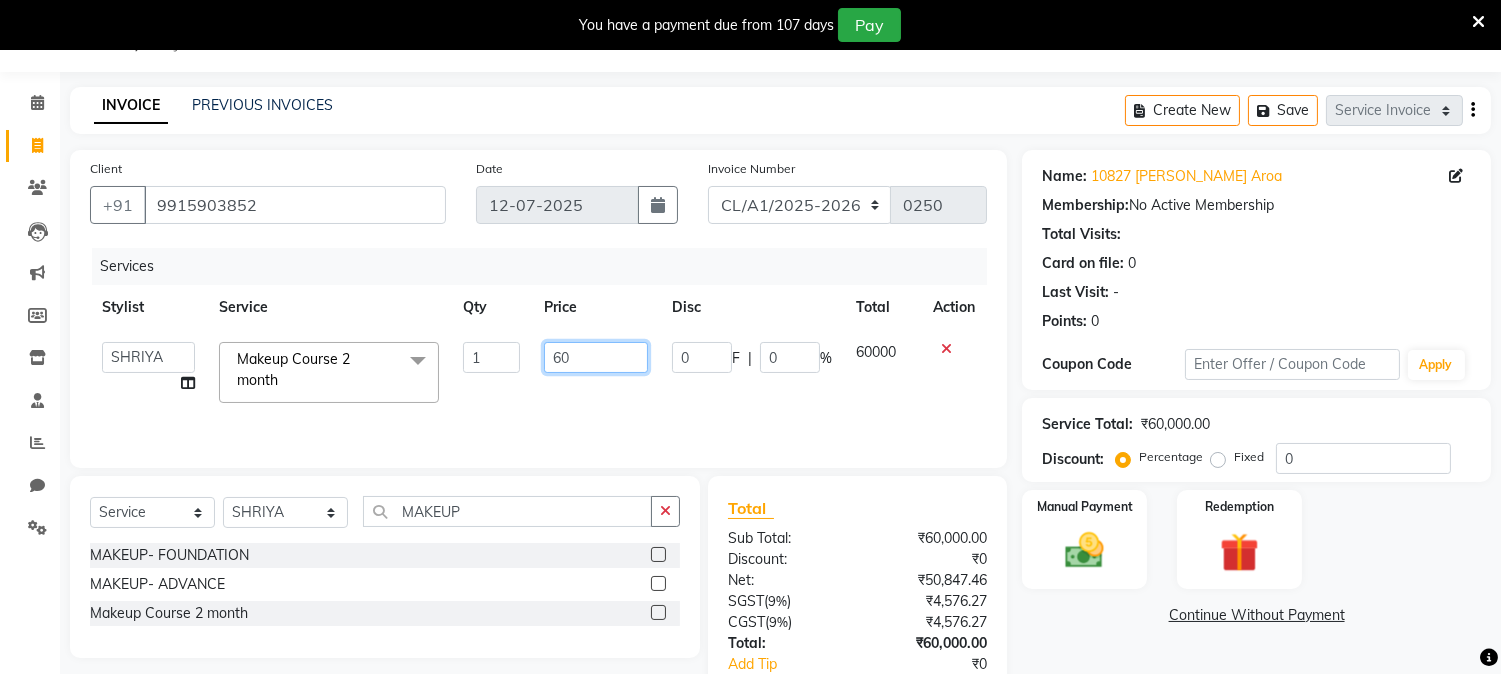 type on "6" 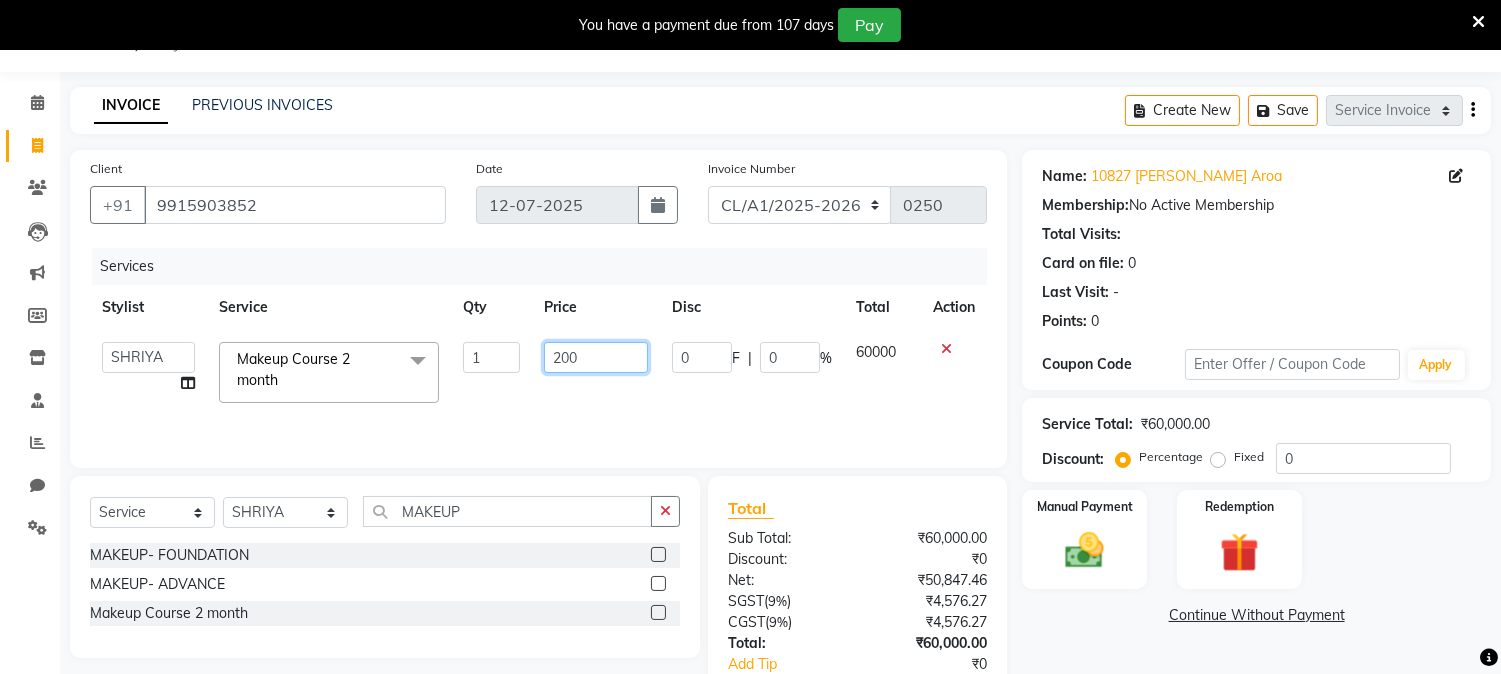 type on "2000" 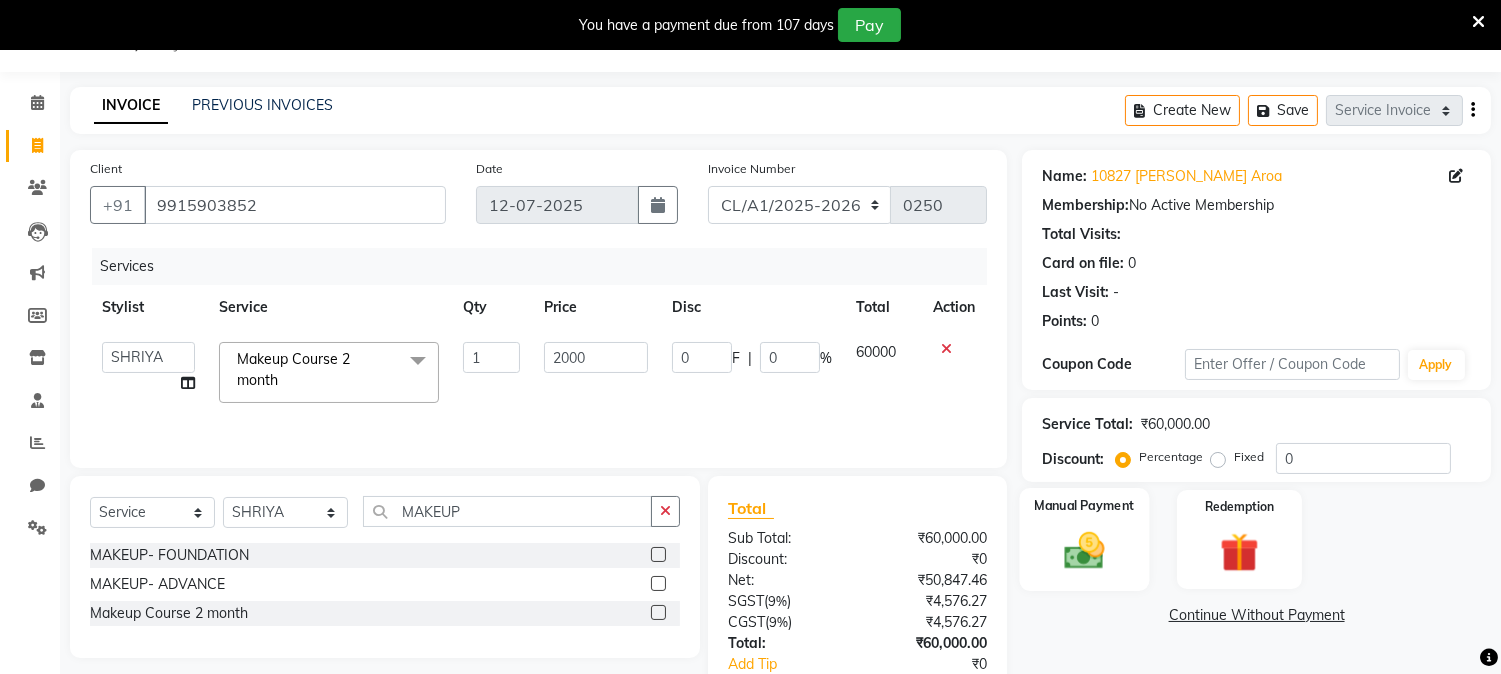 drag, startPoint x: 1054, startPoint y: 520, endPoint x: 1094, endPoint y: 517, distance: 40.112343 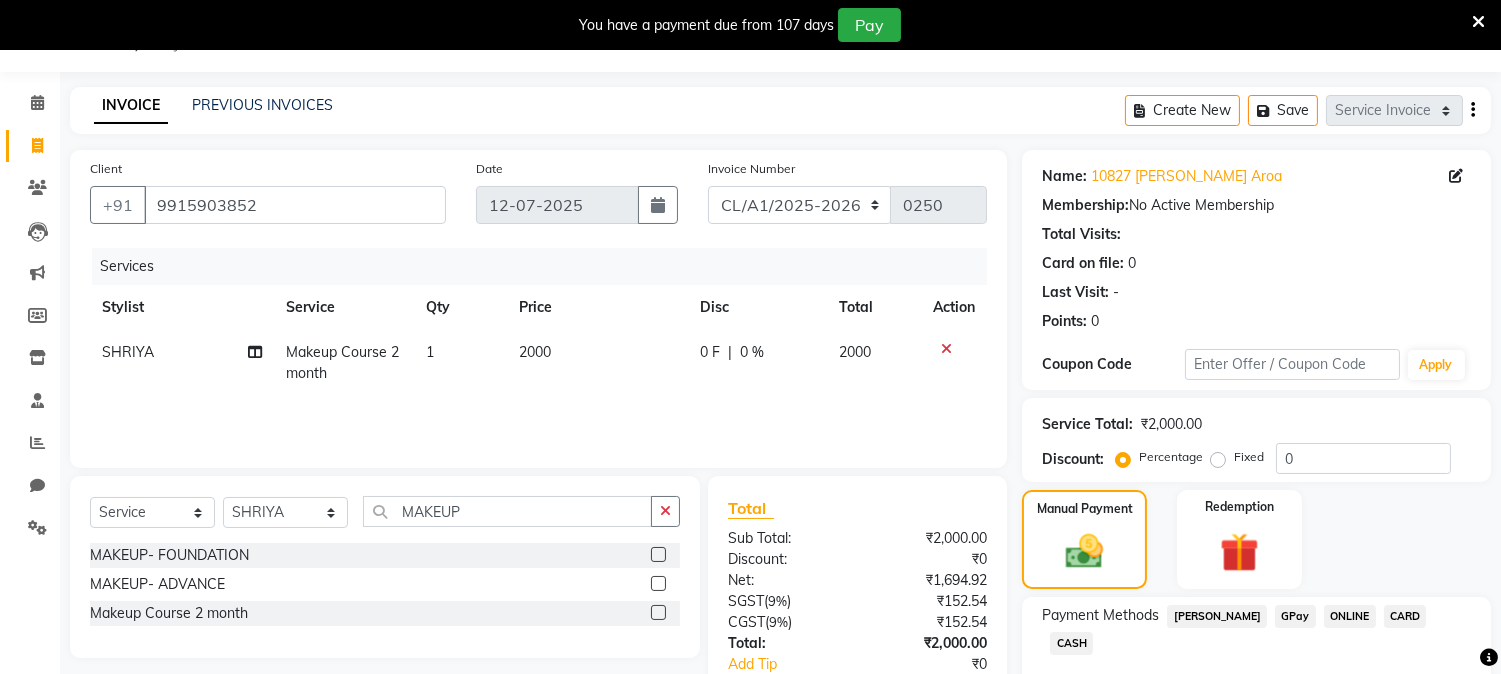 click on "GPay" 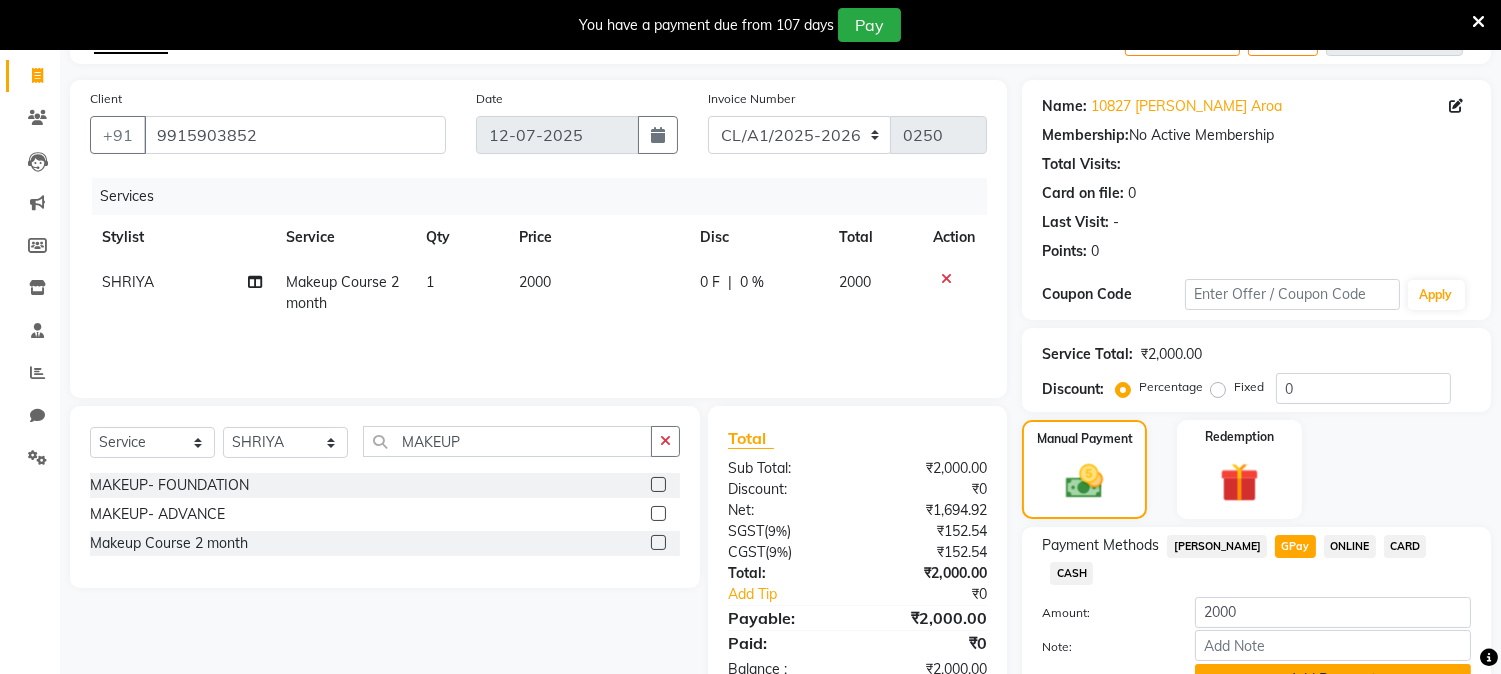 scroll, scrollTop: 192, scrollLeft: 0, axis: vertical 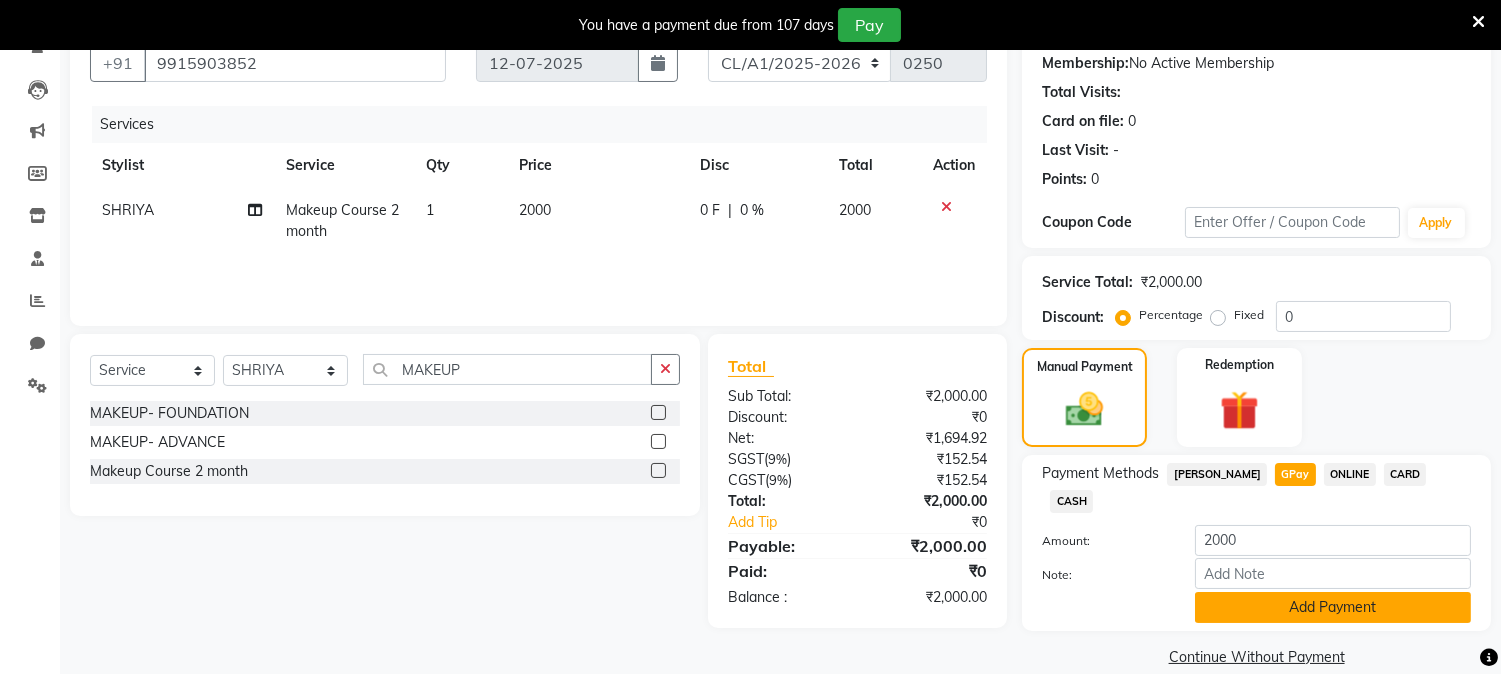 click on "Add Payment" 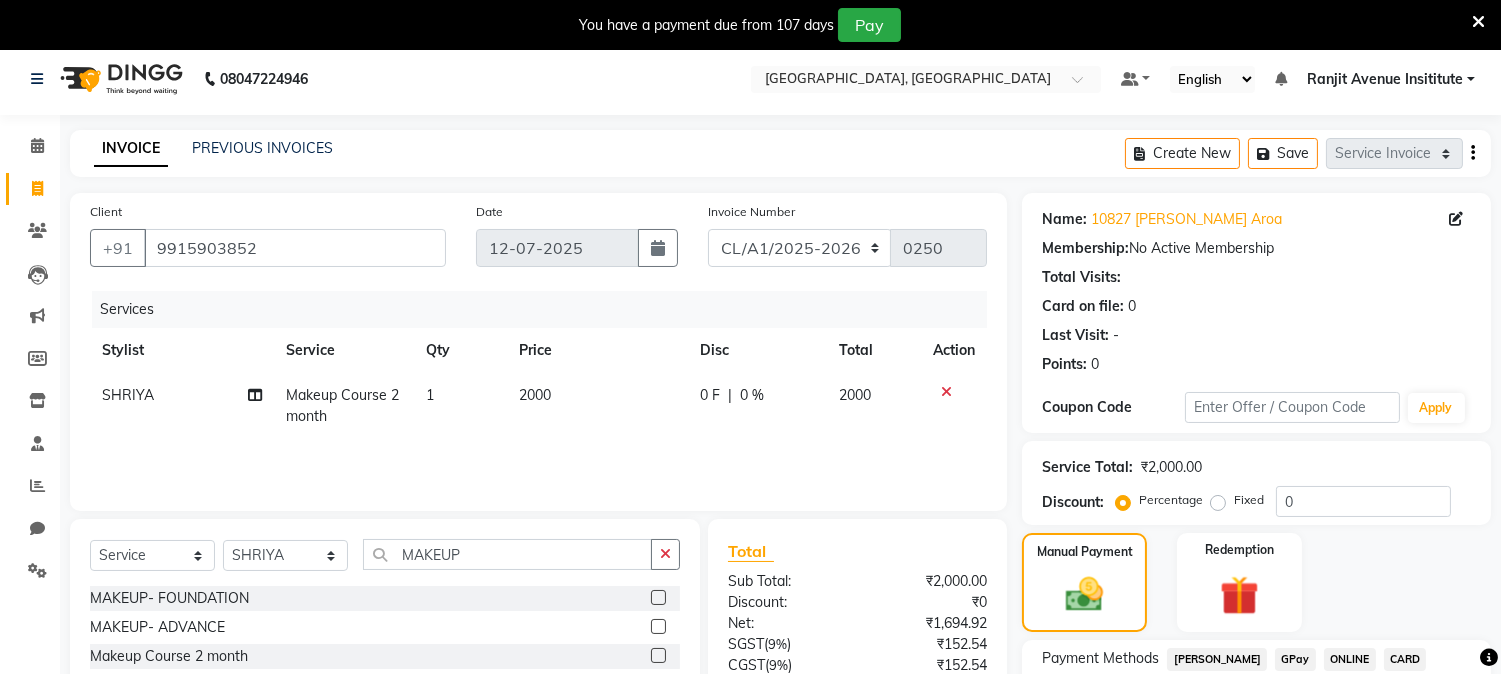 scroll, scrollTop: 275, scrollLeft: 0, axis: vertical 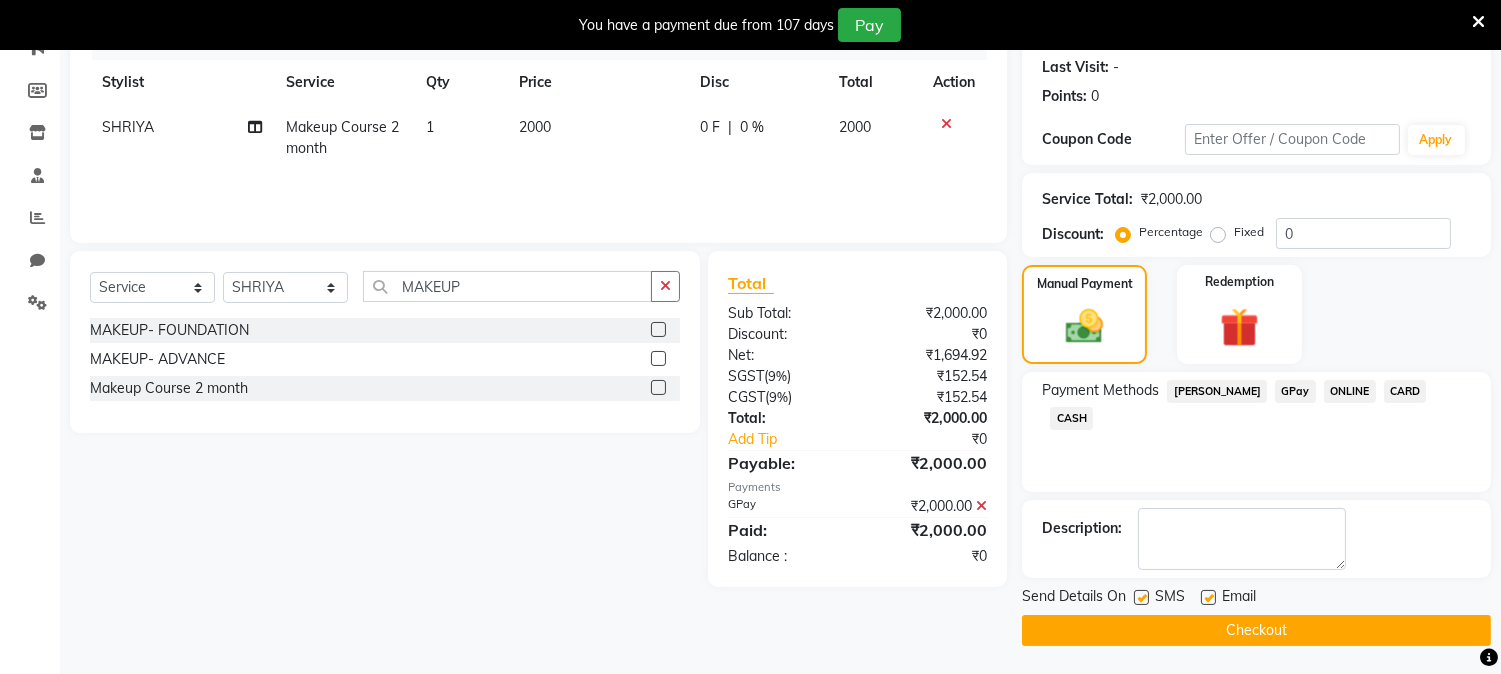 click on "Checkout" 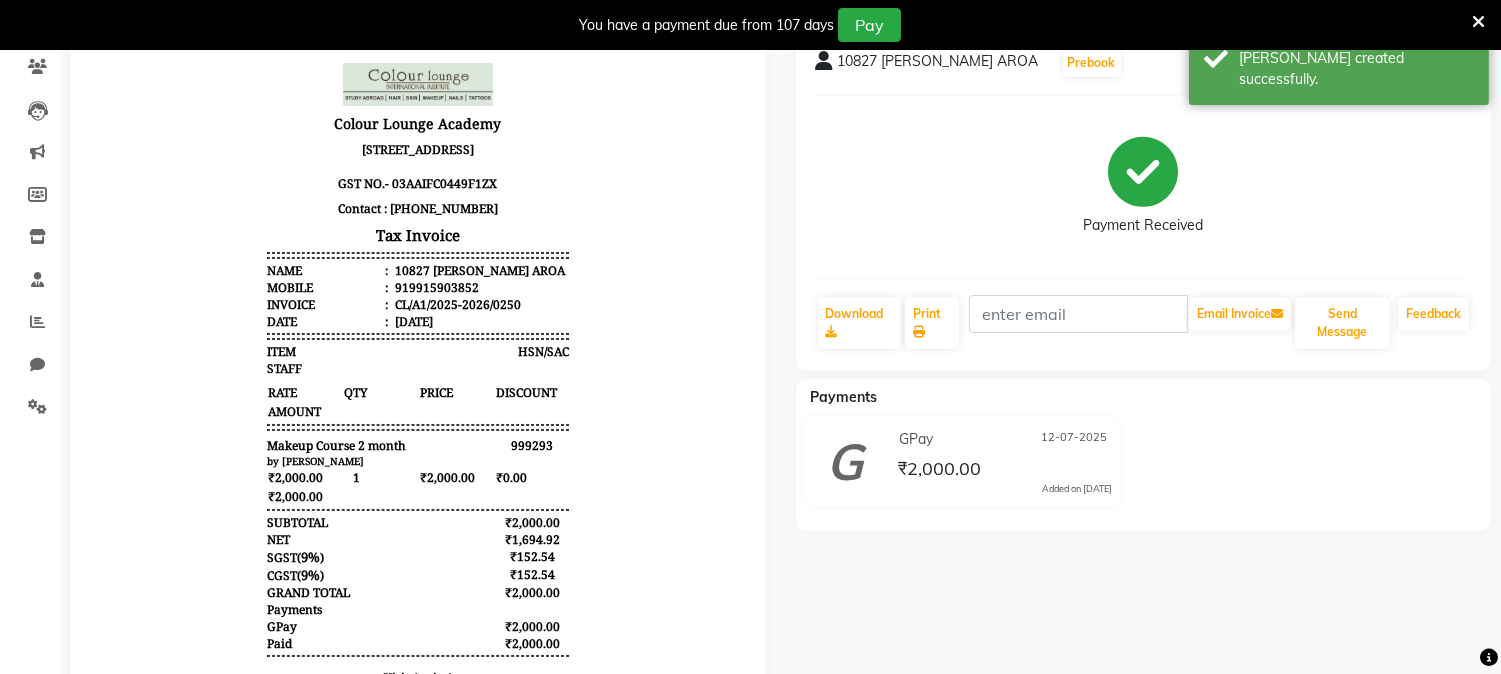 scroll, scrollTop: 53, scrollLeft: 0, axis: vertical 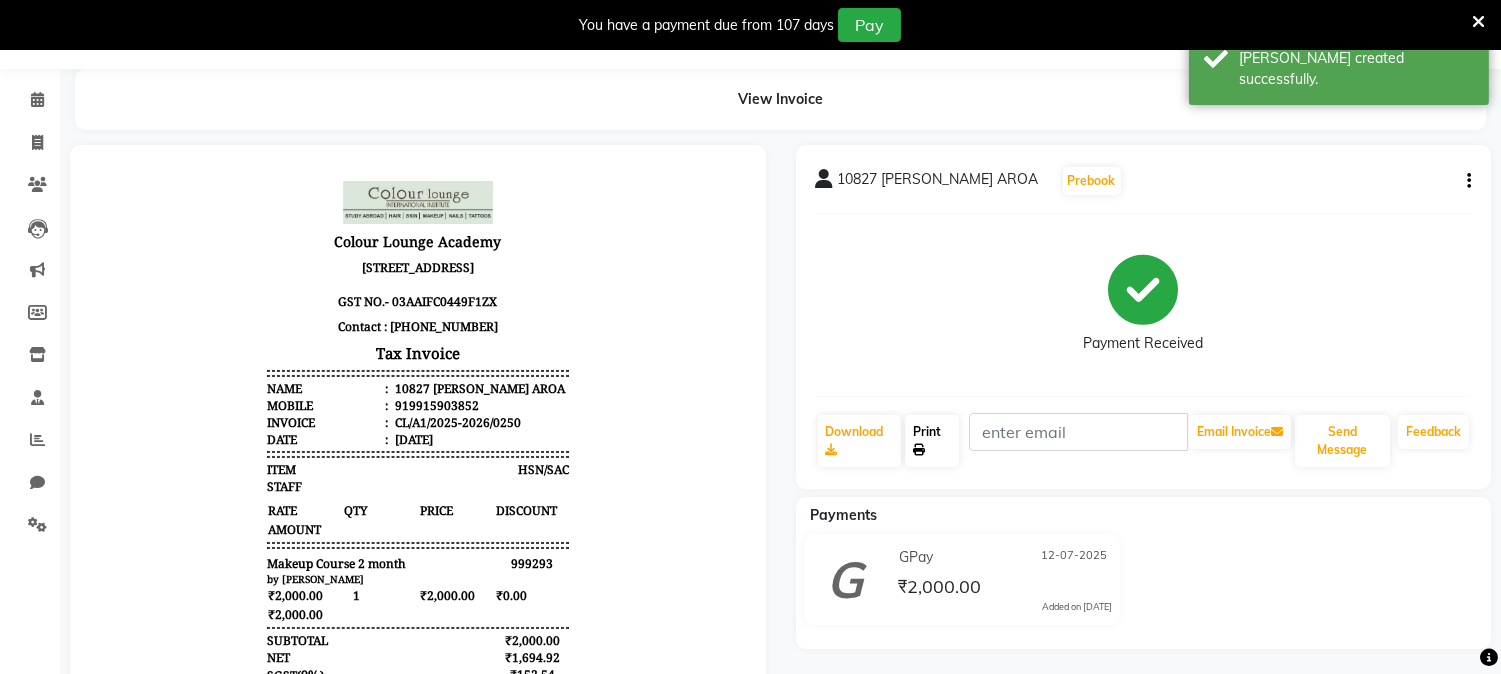 click on "Print" 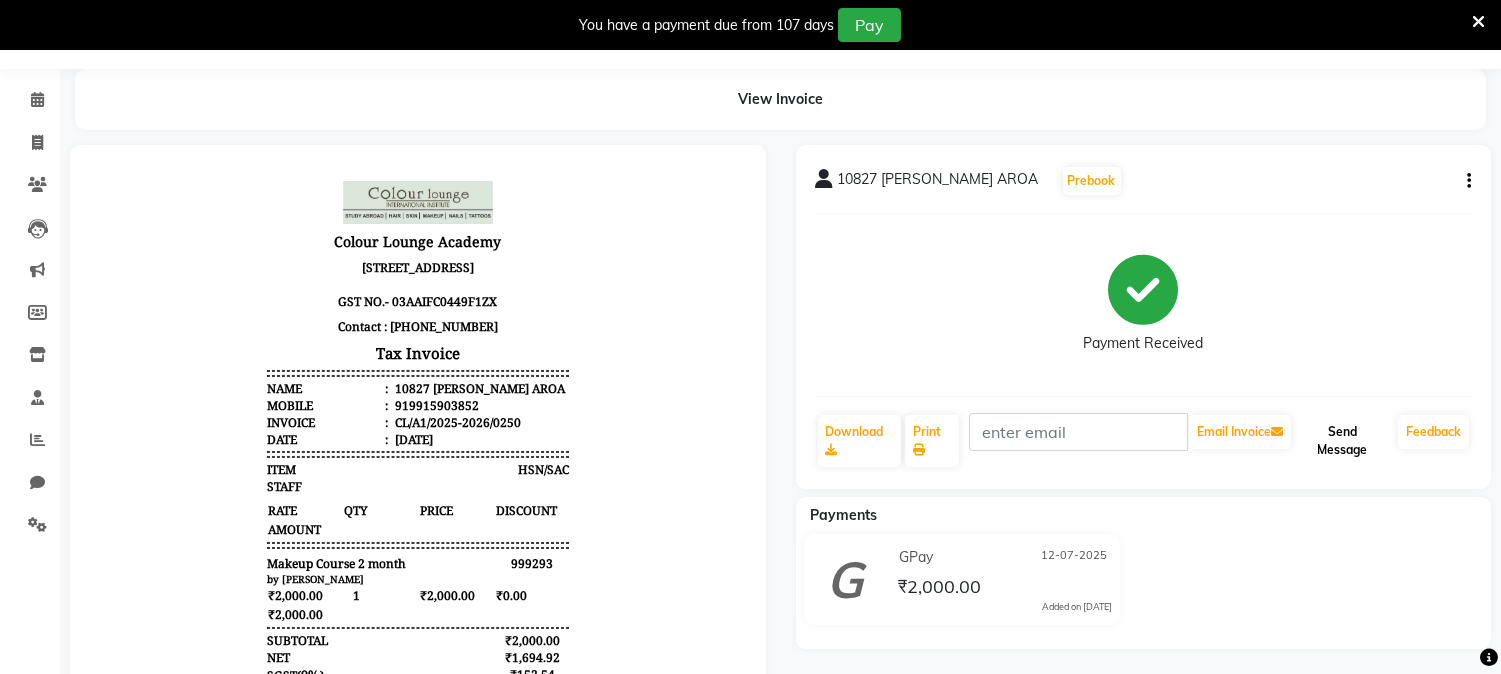 click on "Send Message" 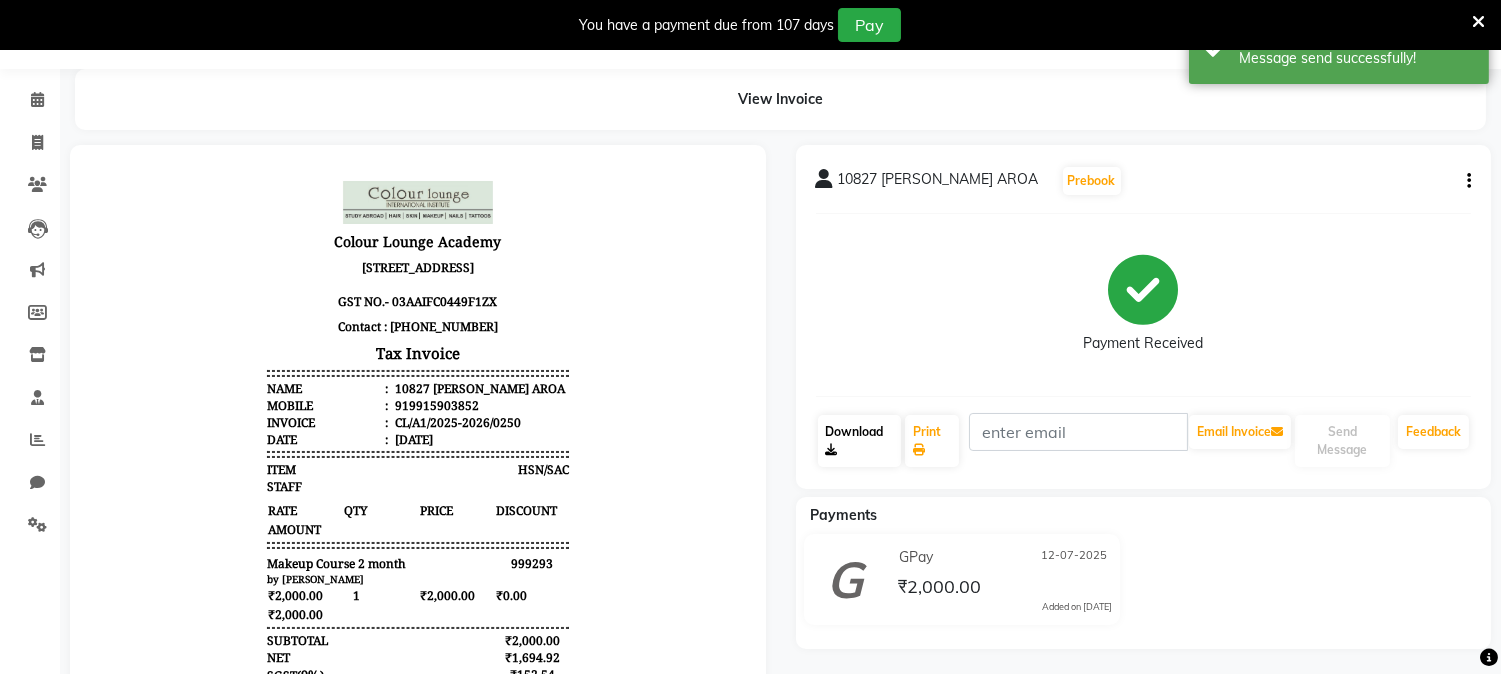 click on "Download" 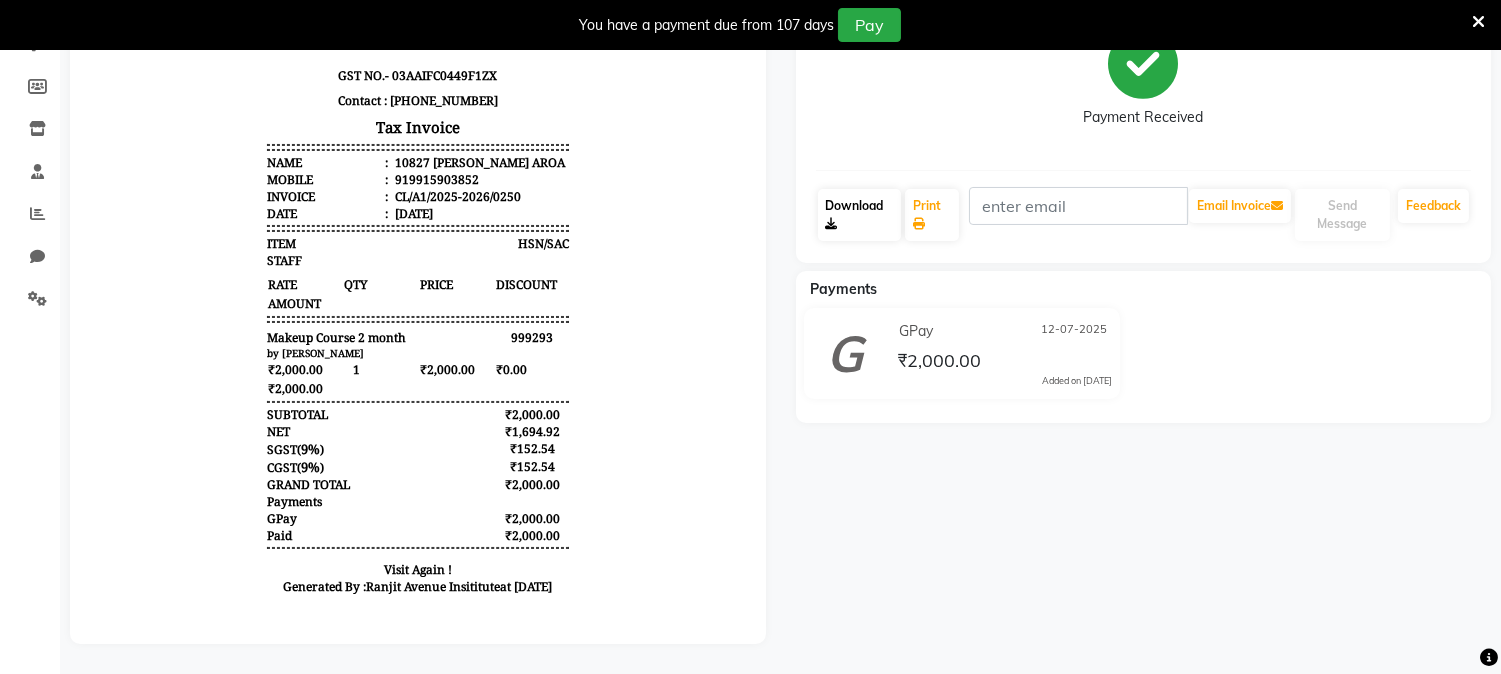 scroll, scrollTop: 0, scrollLeft: 0, axis: both 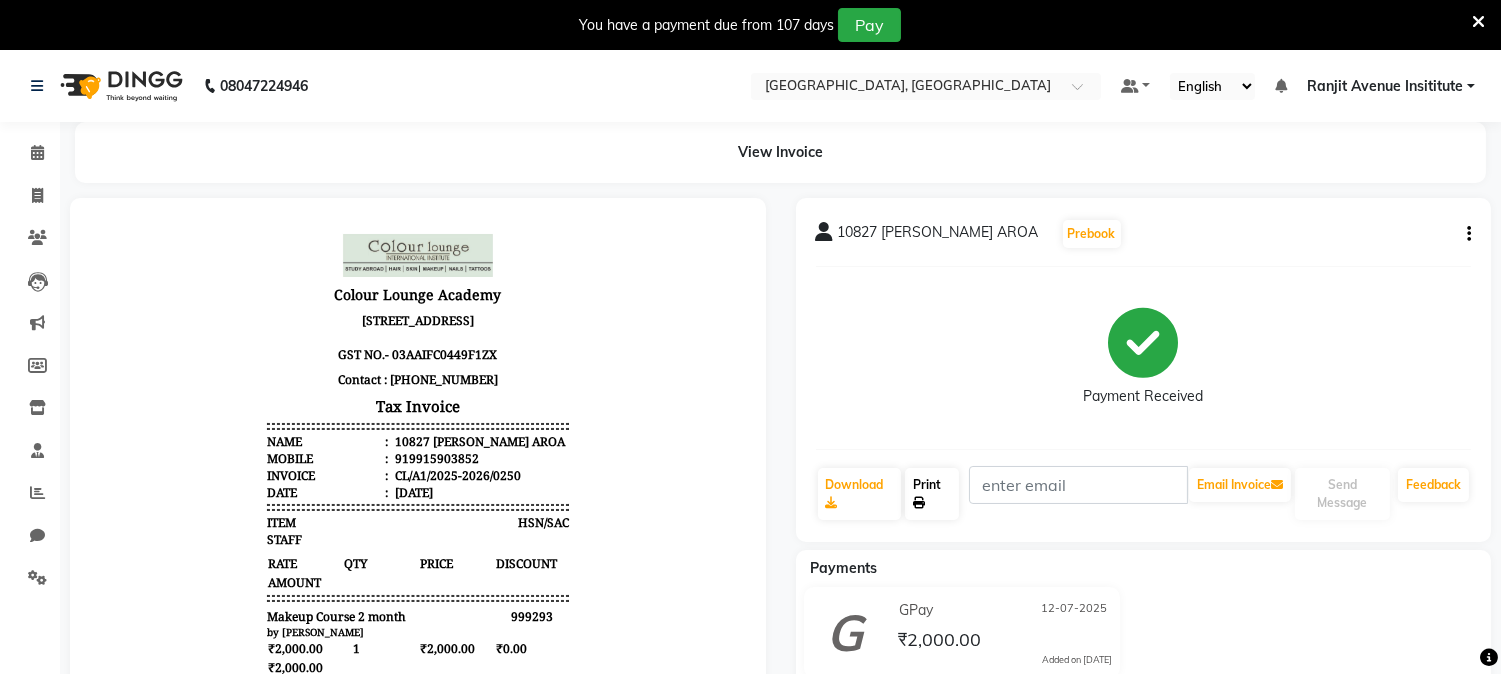click on "Print" 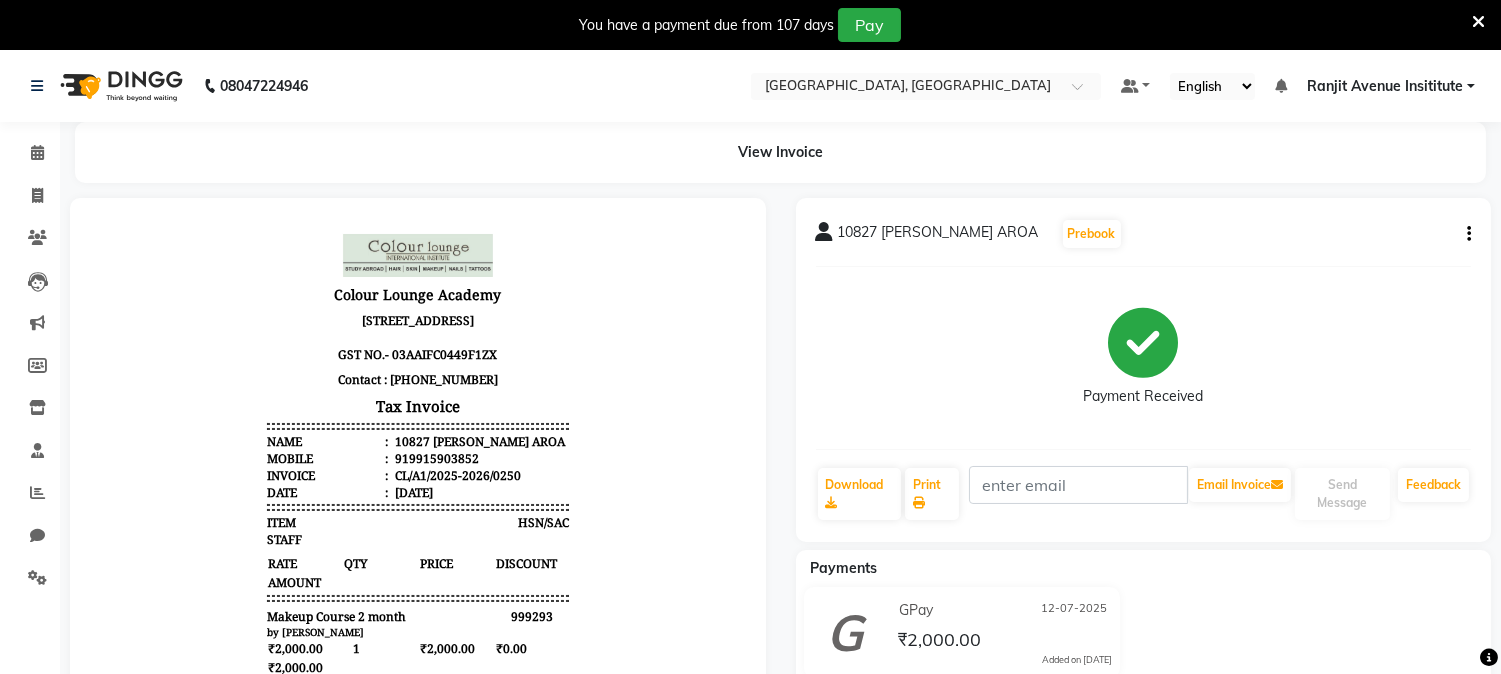 click on "Sco27, B block
Ranjit Avenue, Amritsar, Punjab 143001 GST NO.  - 03AAIFC0449F1ZX" at bounding box center (418, 336) 